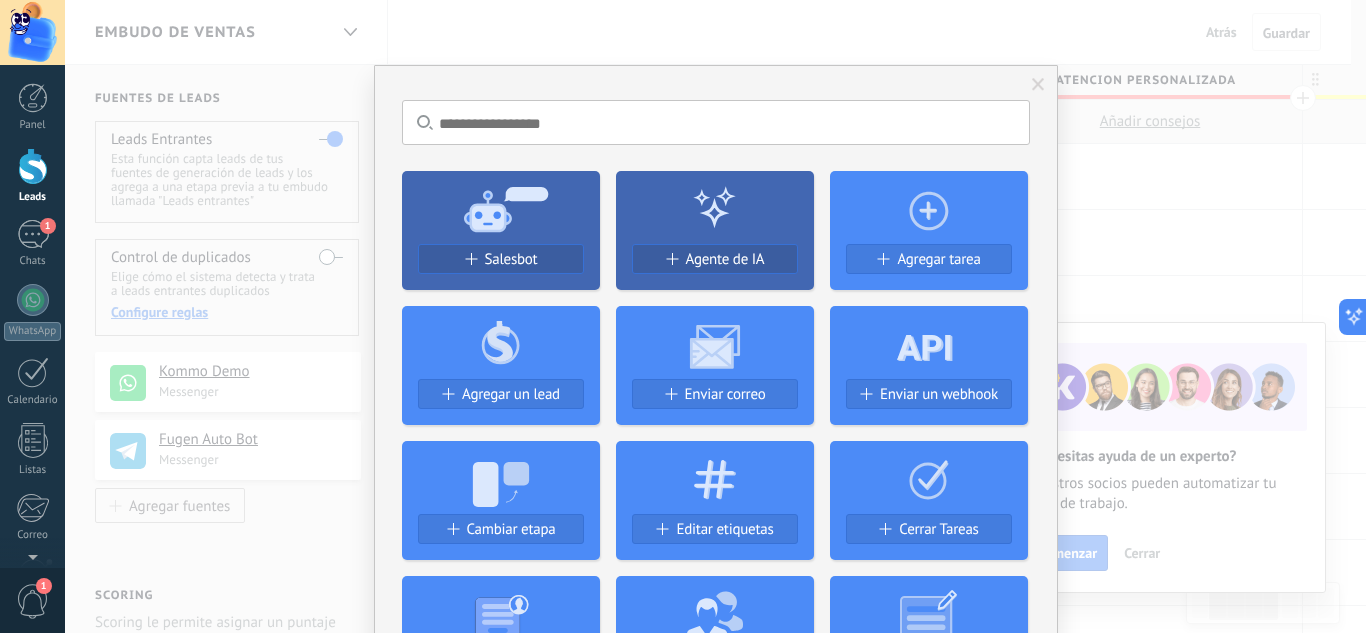 scroll, scrollTop: 0, scrollLeft: 0, axis: both 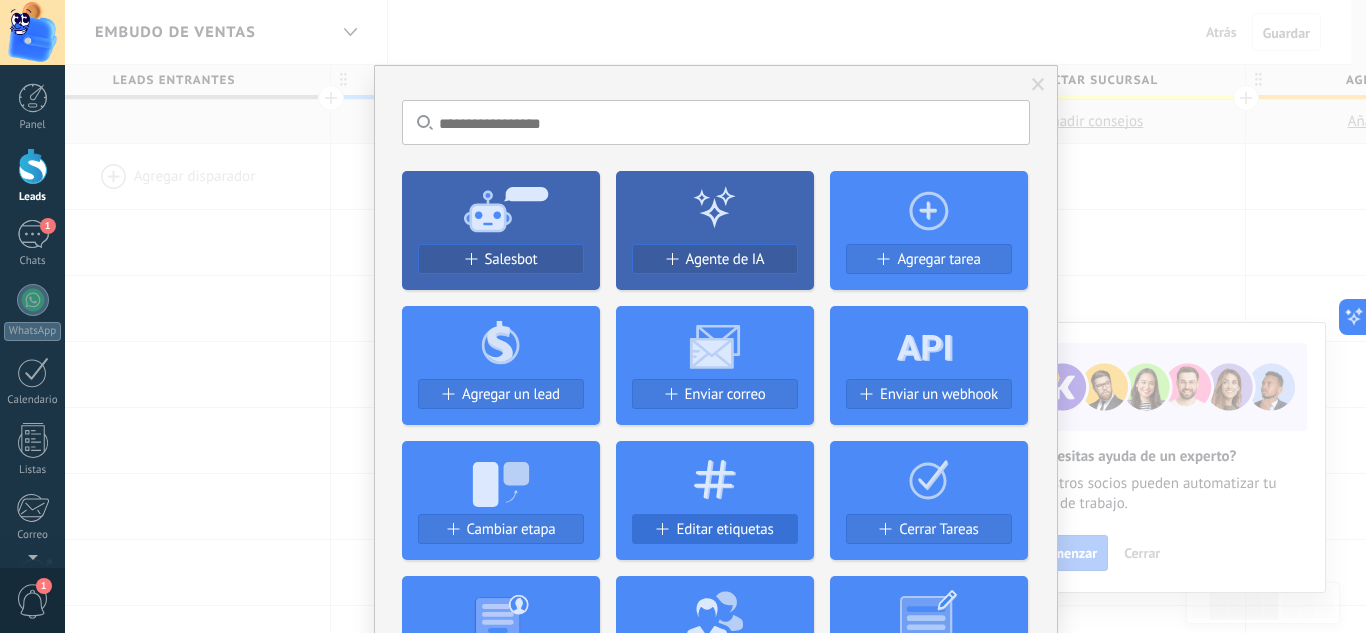 click on "Editar etiquetas" at bounding box center [724, 529] 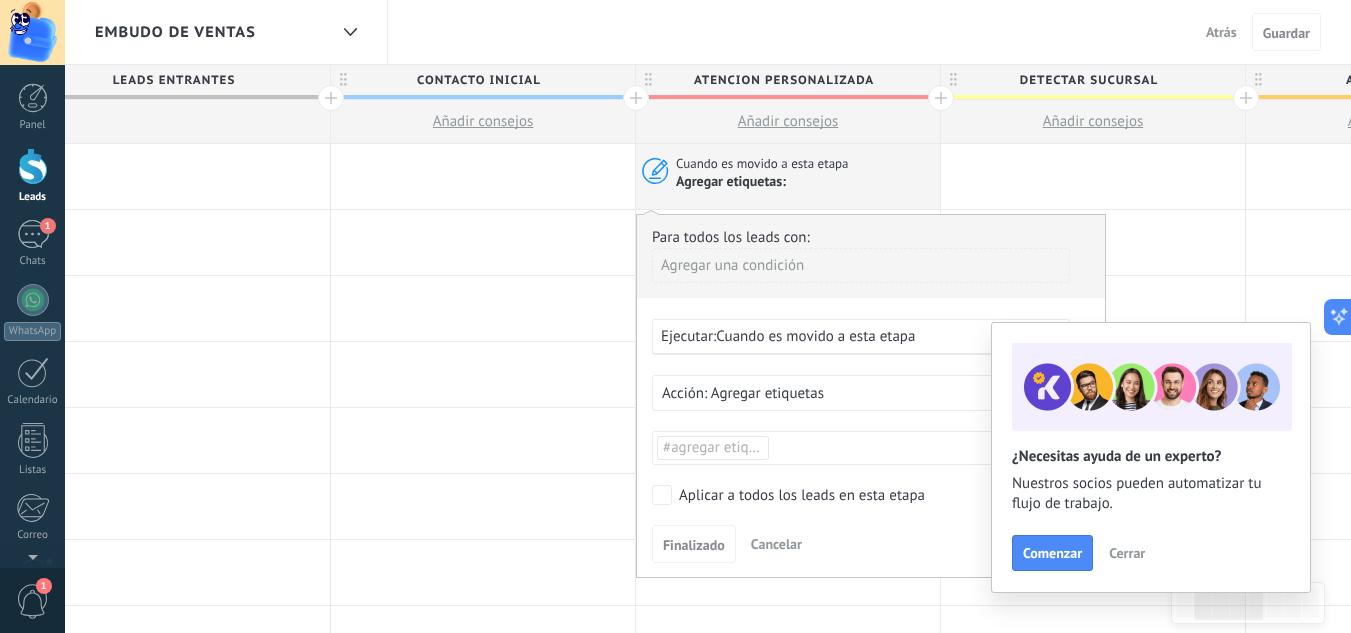 click on "Para todos los leads con: Agregar una condición Ejecutar:  Cuando es movido a esta etapa Agregar etiquetas Eliminar etiquetas Agregar etiquetas #agregar etiquetas Aplicar a todos los leads en esta etapa Finalizado Cancelar" at bounding box center [871, 396] 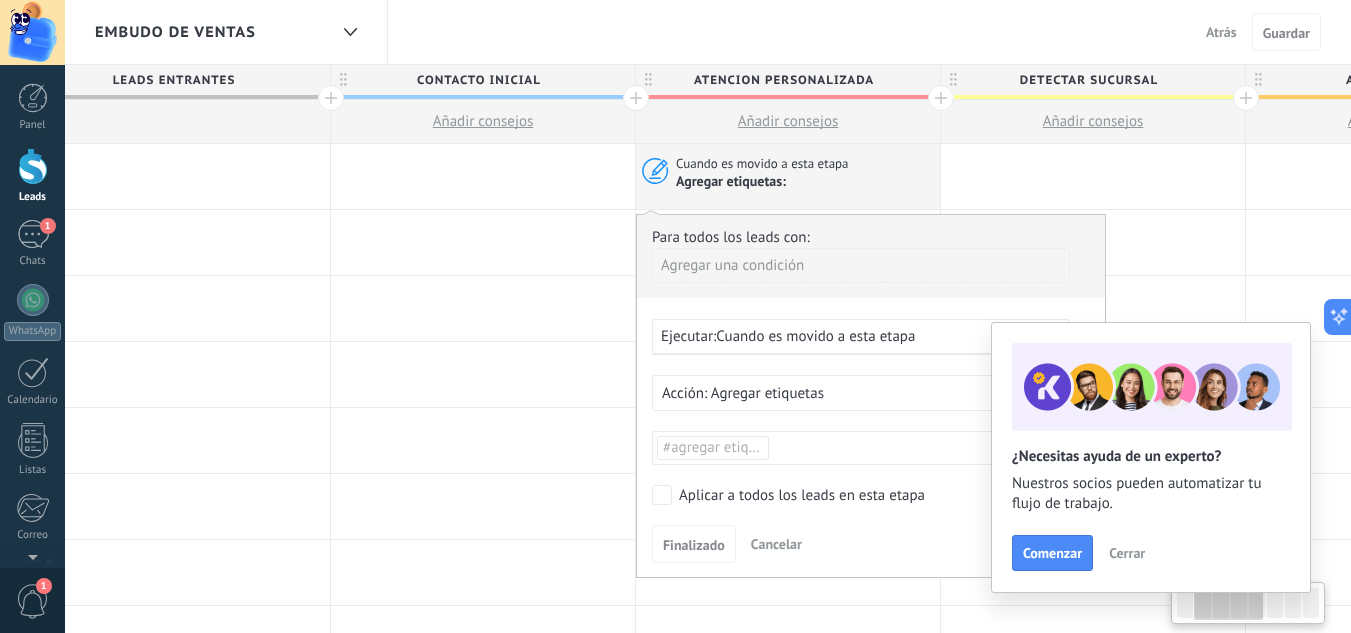click on "#agregar etiquetas" at bounding box center [861, 448] 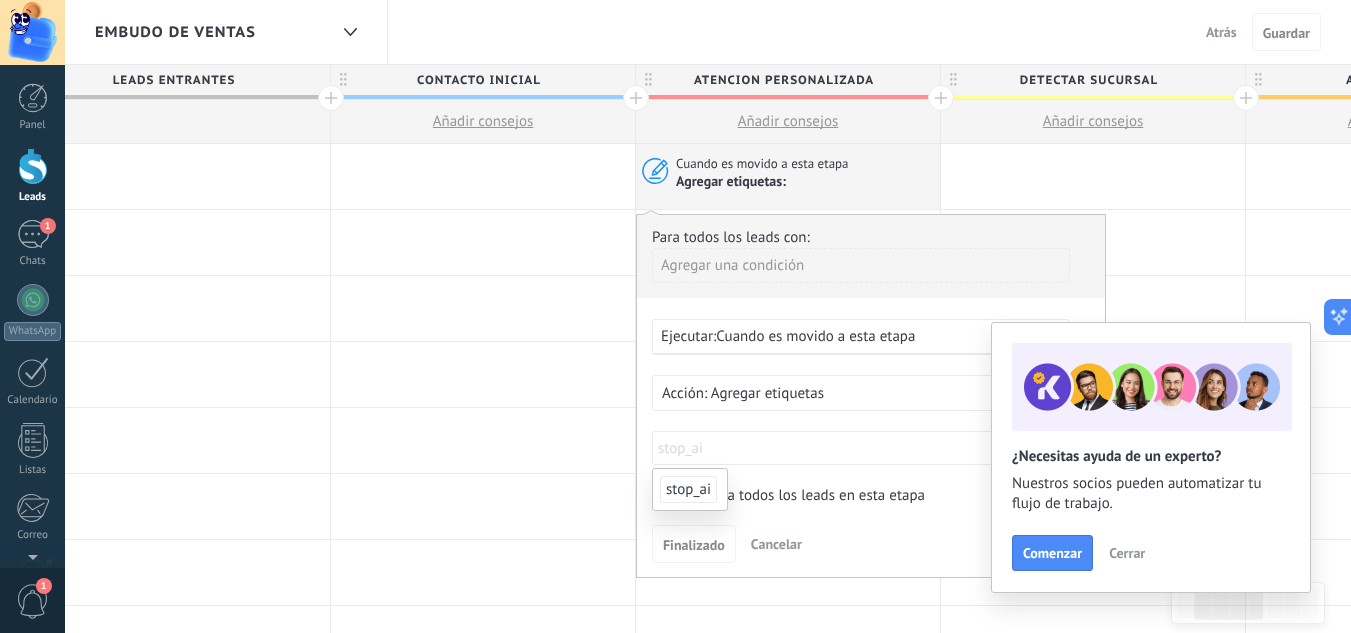 click at bounding box center [708, 448] 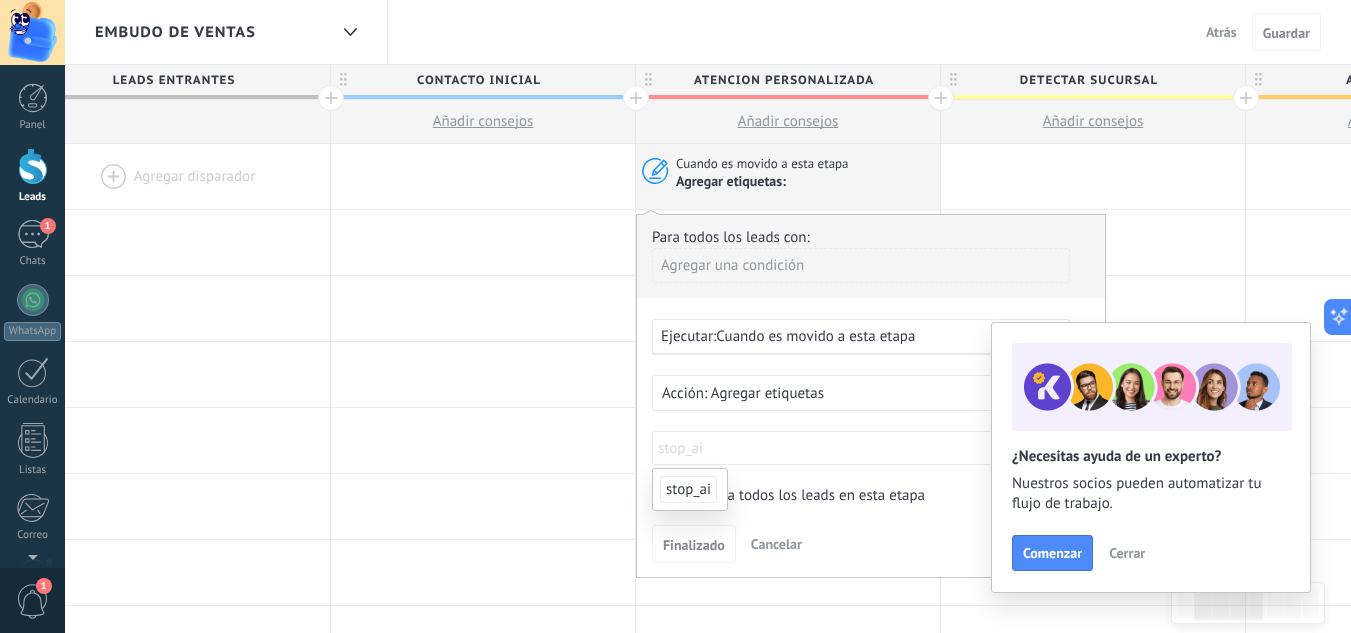 click on "stop_ai" at bounding box center [688, 489] 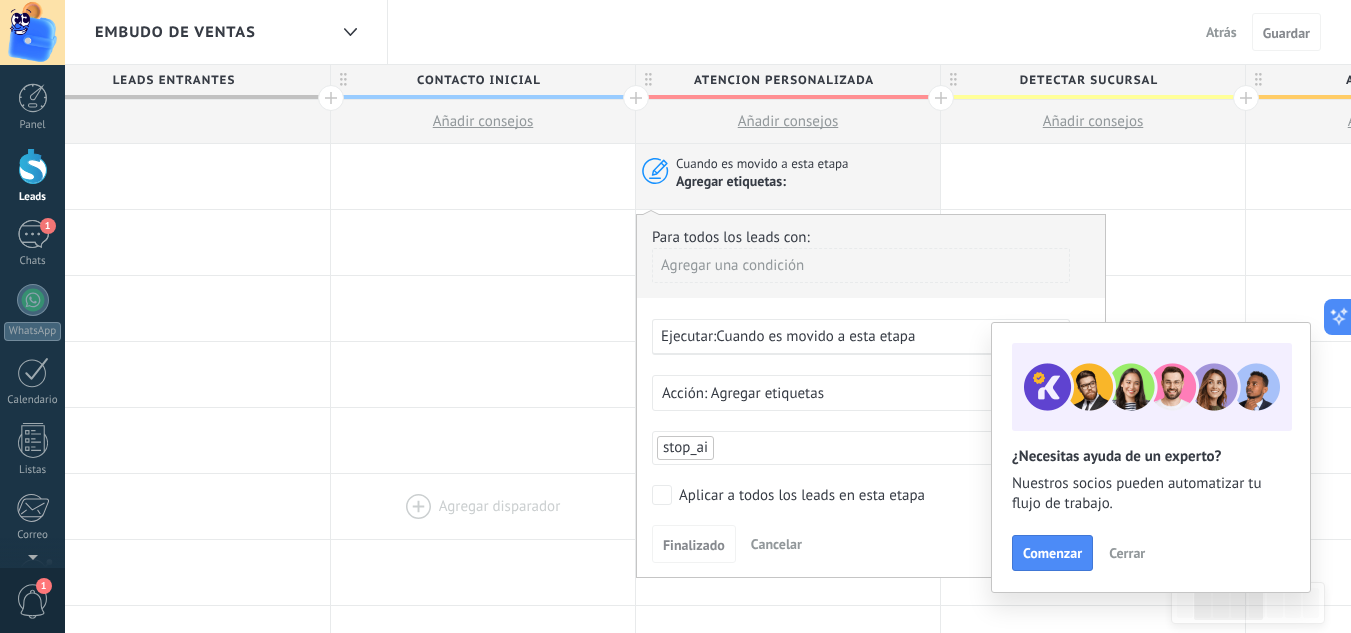 click at bounding box center (483, 506) 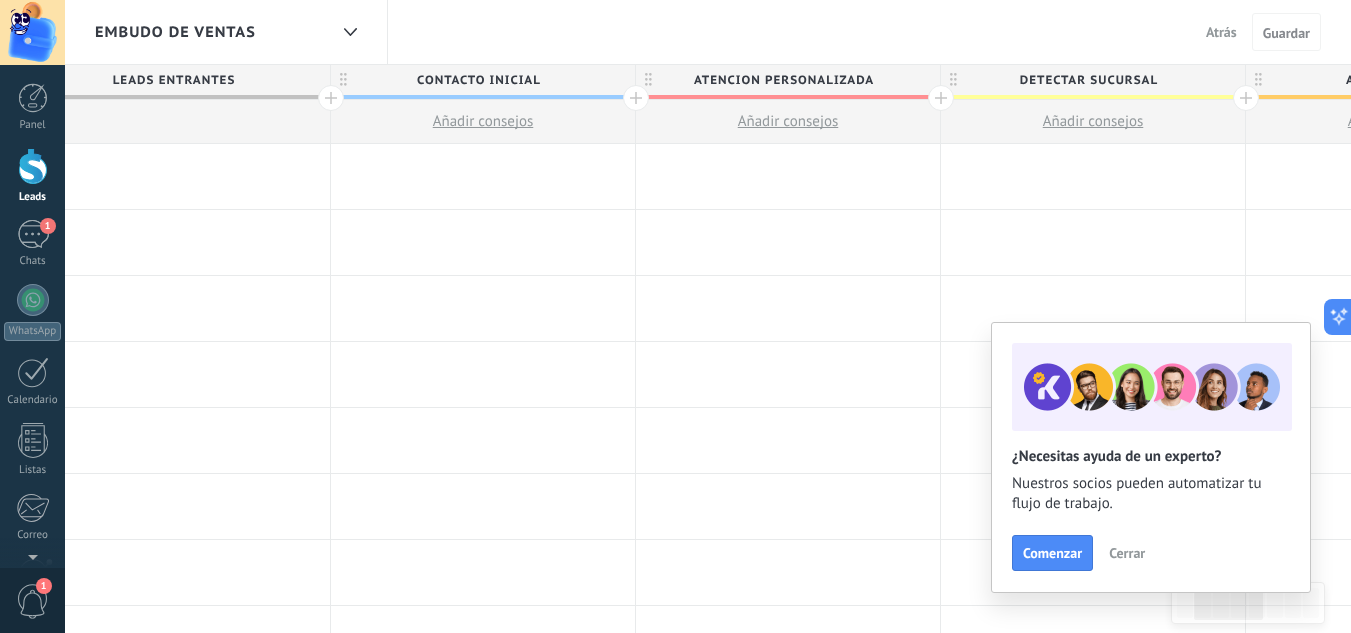 click at bounding box center [788, 176] 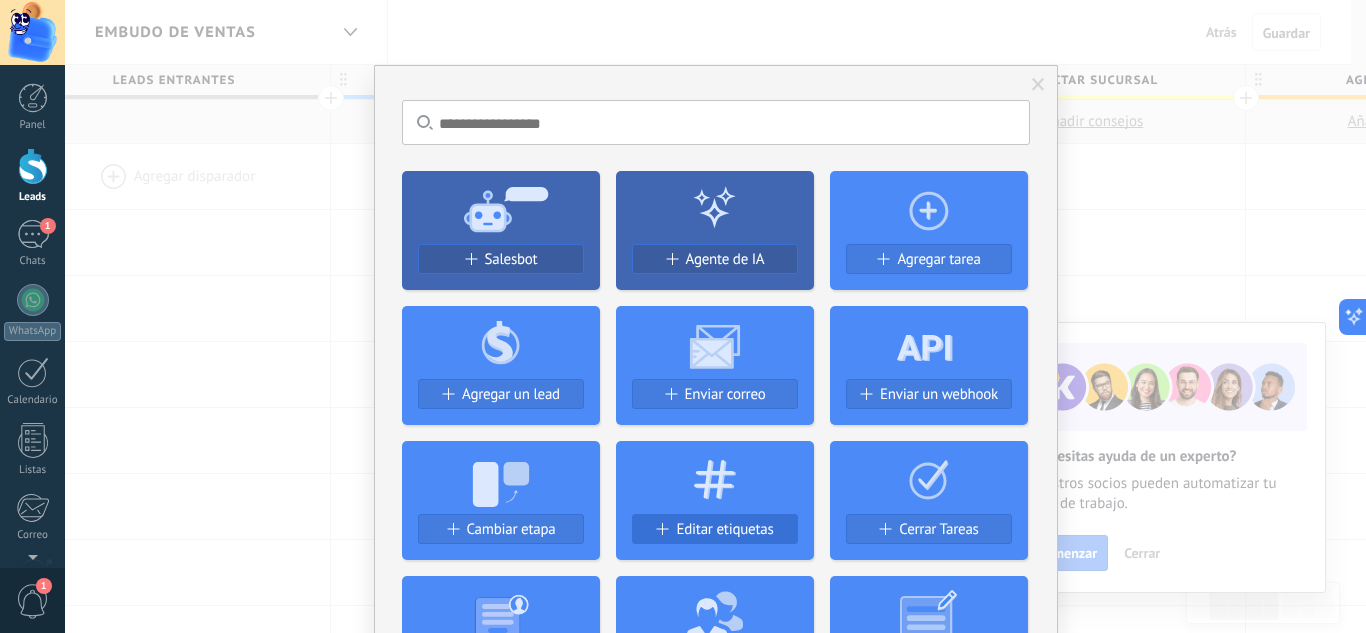 click on "Editar etiquetas" at bounding box center (724, 529) 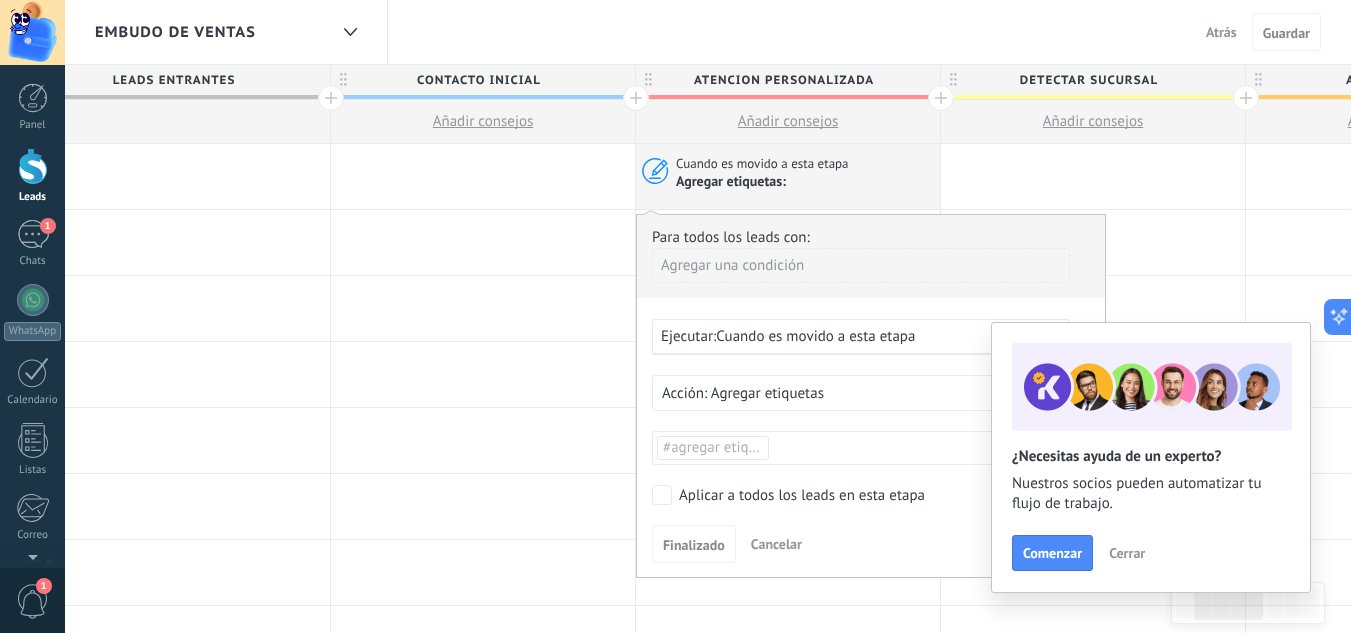 click on "#agregar etiquetas" at bounding box center (723, 447) 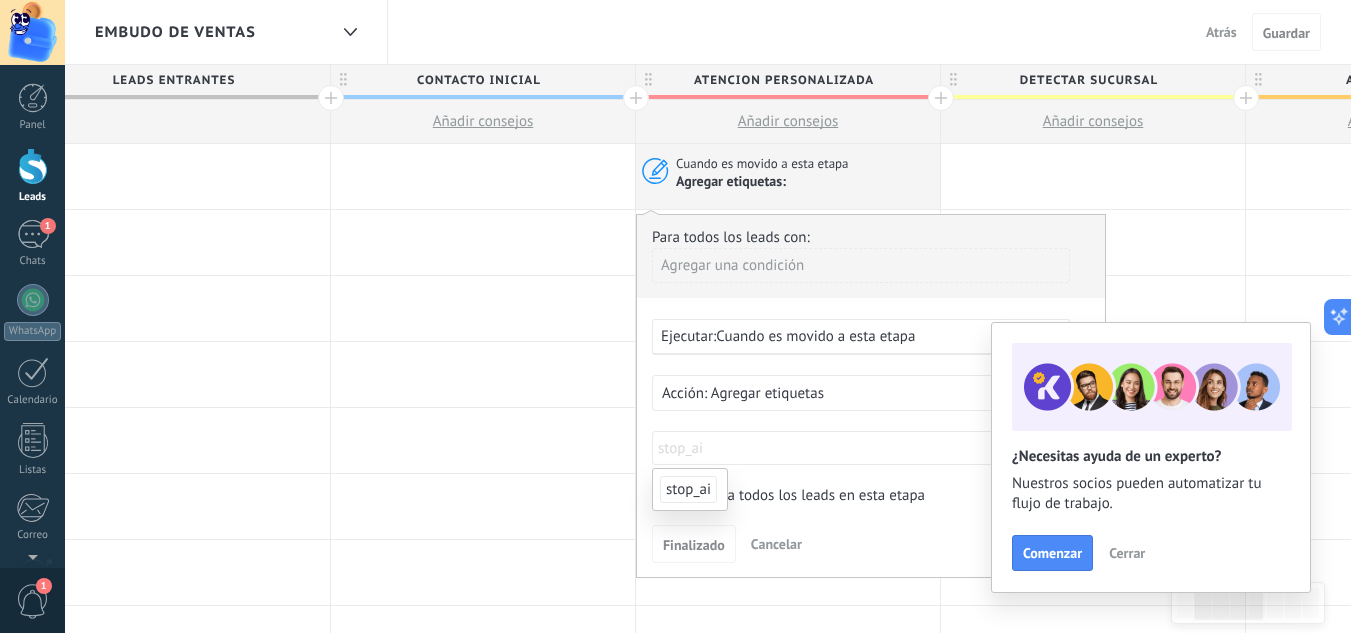 click on "stop_ai" at bounding box center [688, 489] 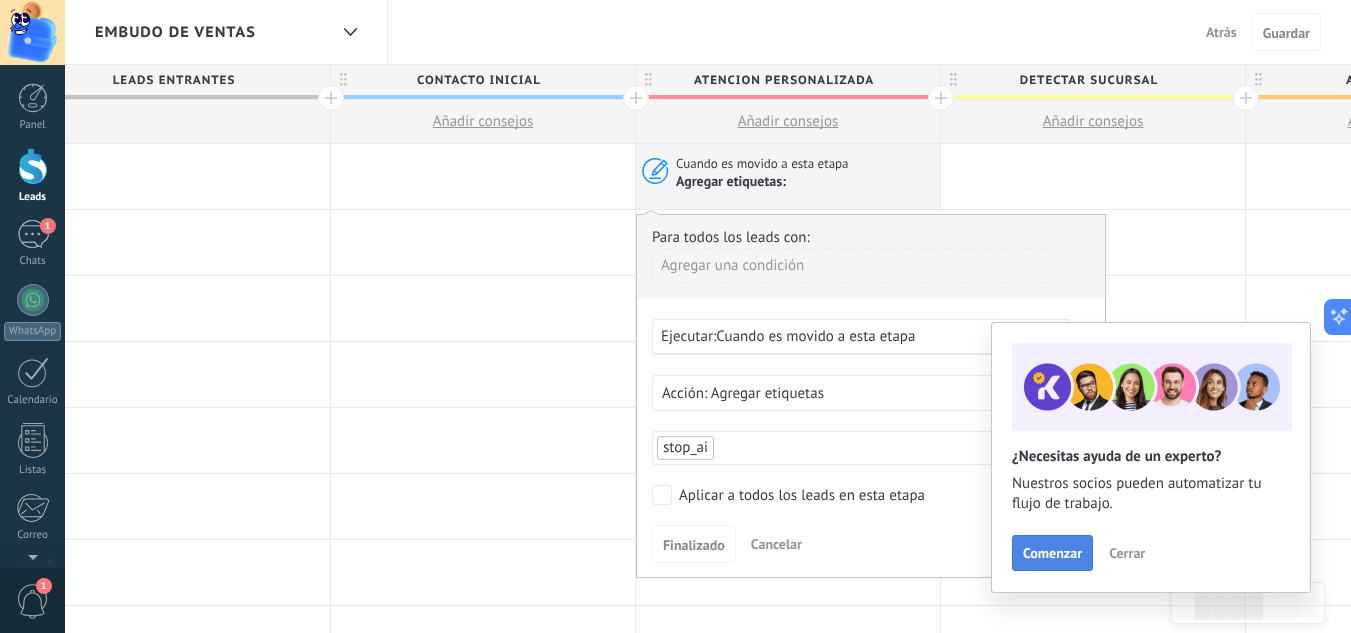 click on "Comenzar" at bounding box center [1052, 553] 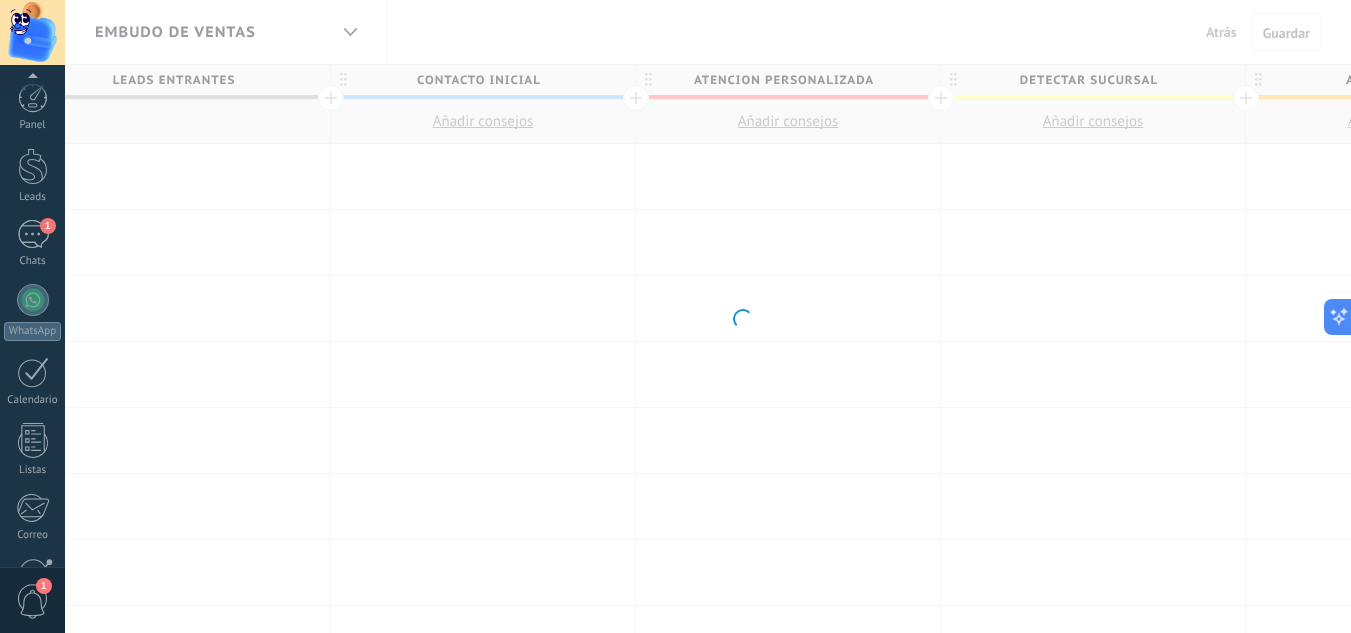 scroll, scrollTop: 199, scrollLeft: 0, axis: vertical 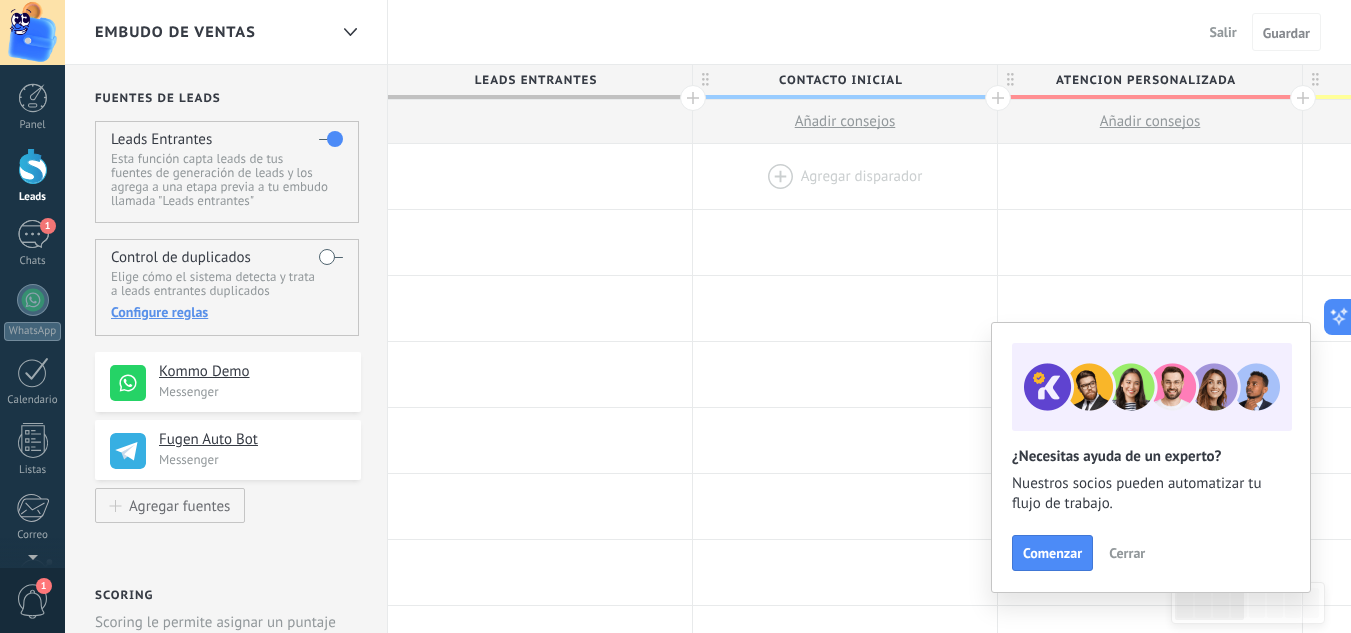 click at bounding box center (845, 176) 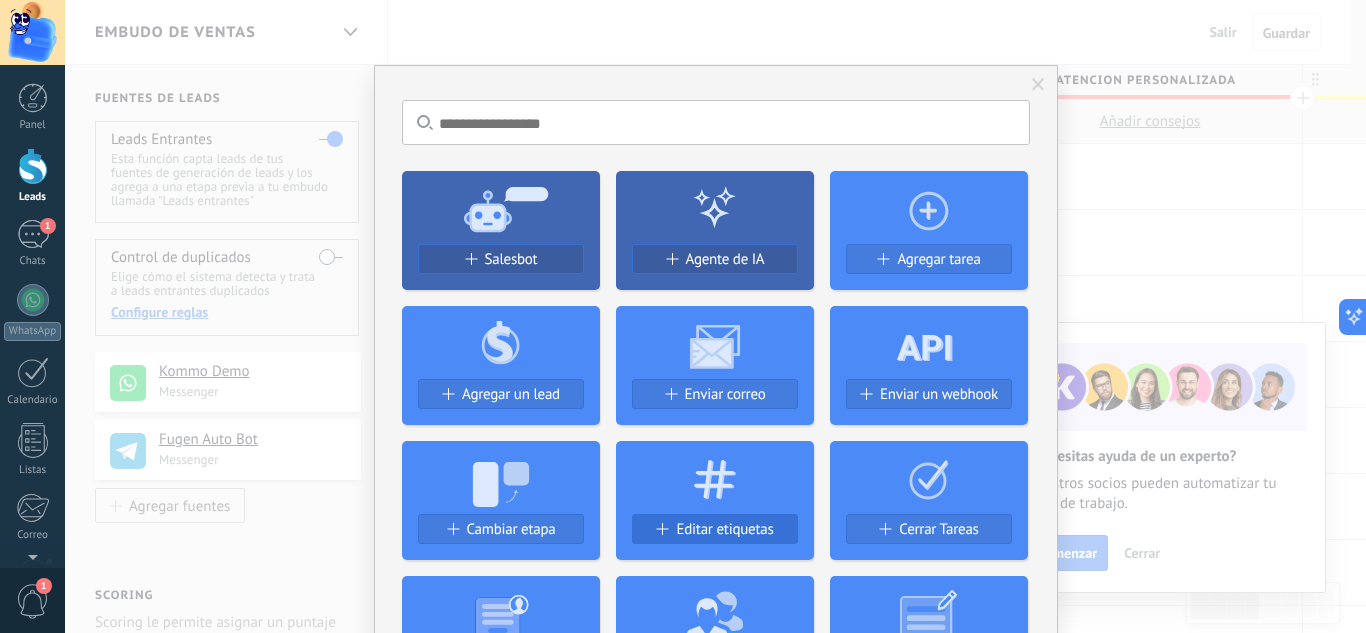 click on "Editar etiquetas" at bounding box center [715, 529] 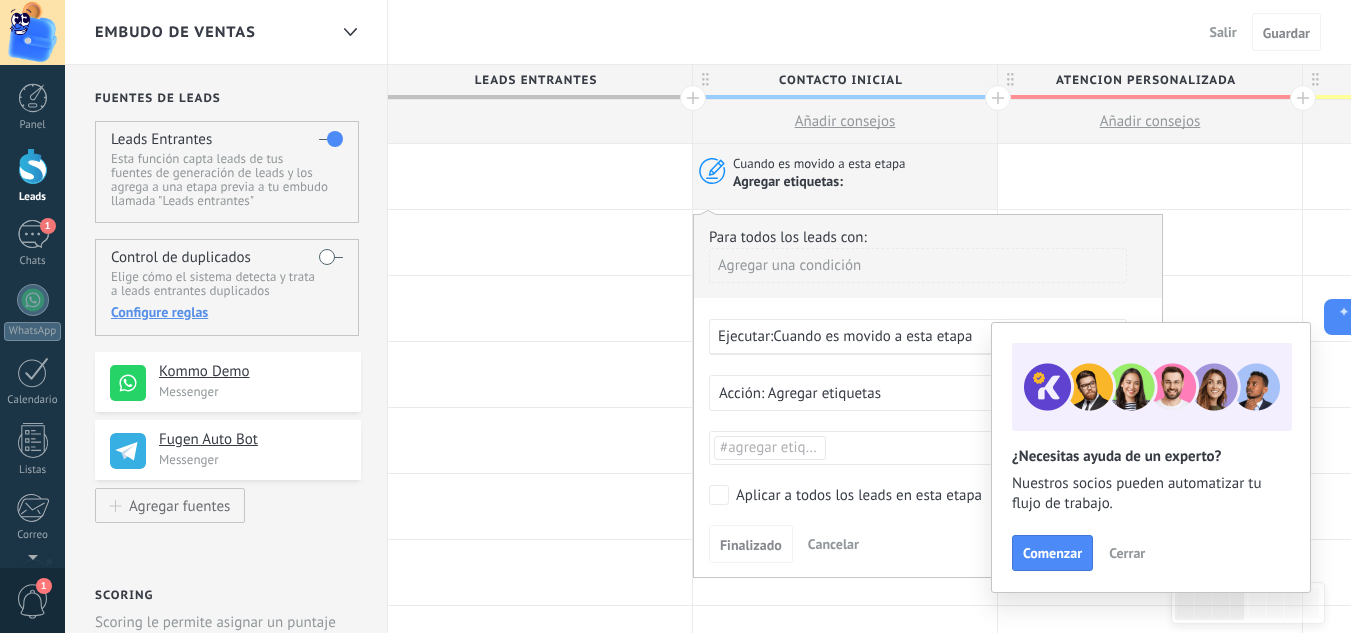 click on "#agregar etiquetas" at bounding box center (780, 447) 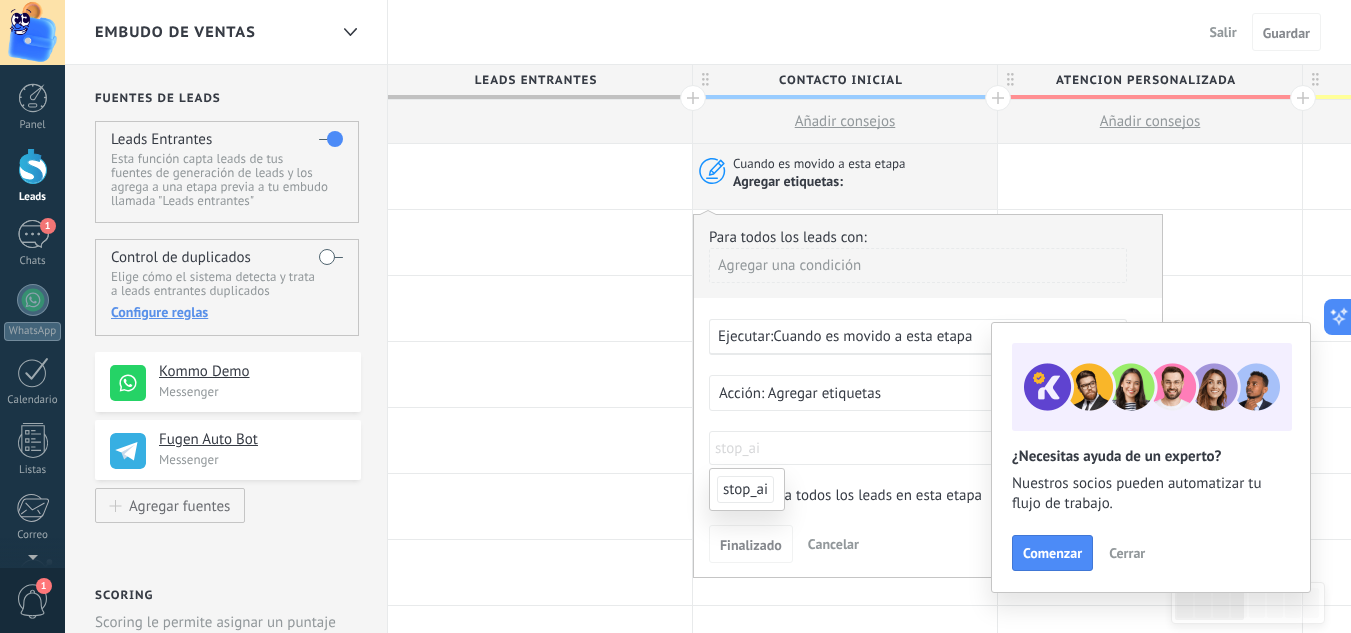 click on "stop_ai" at bounding box center (745, 489) 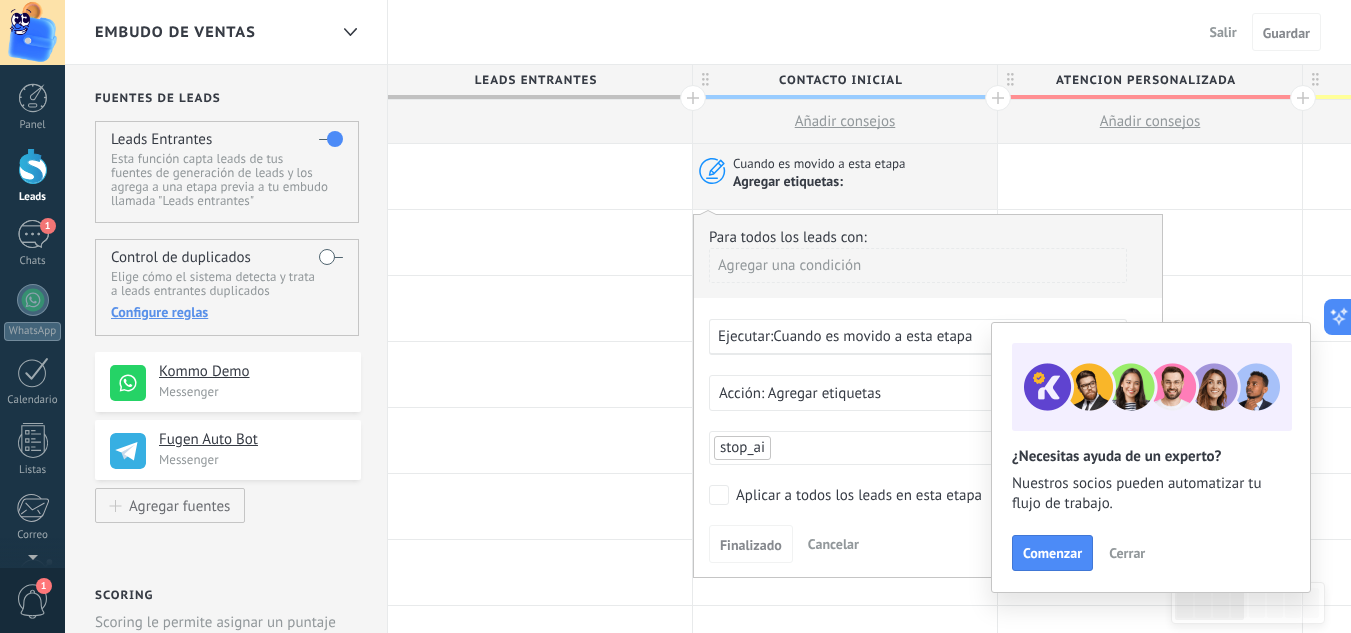 click on "Cerrar" at bounding box center (1127, 553) 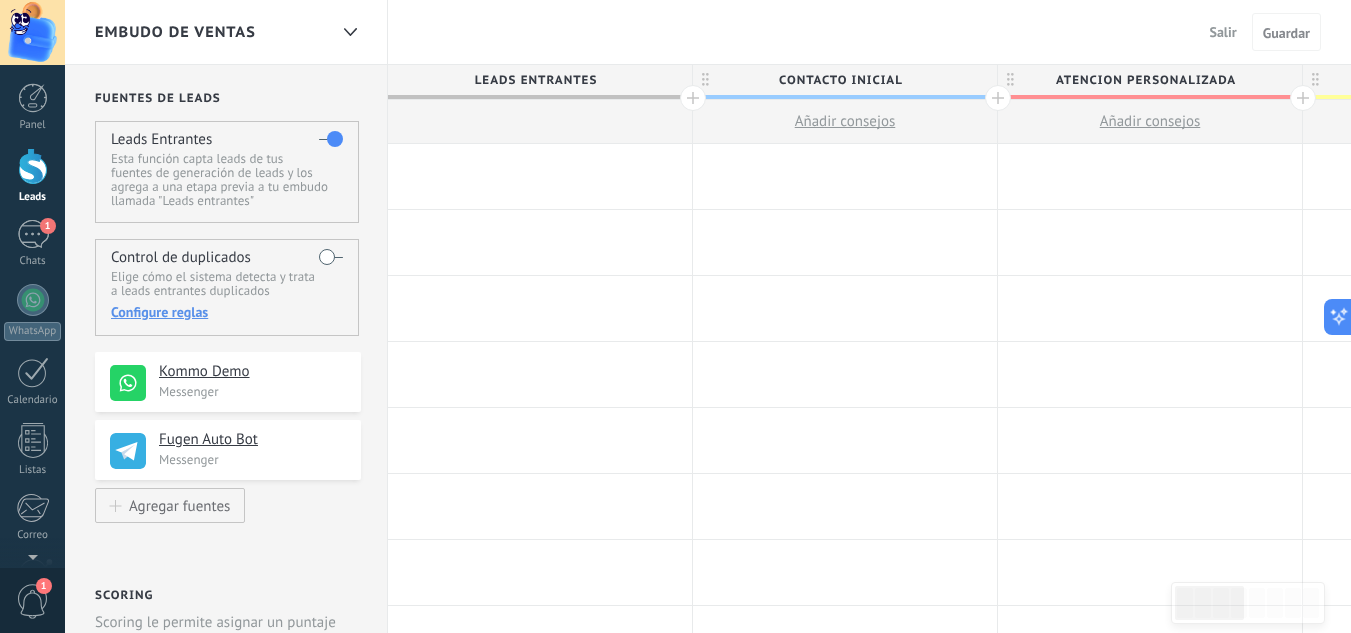 click at bounding box center (845, 176) 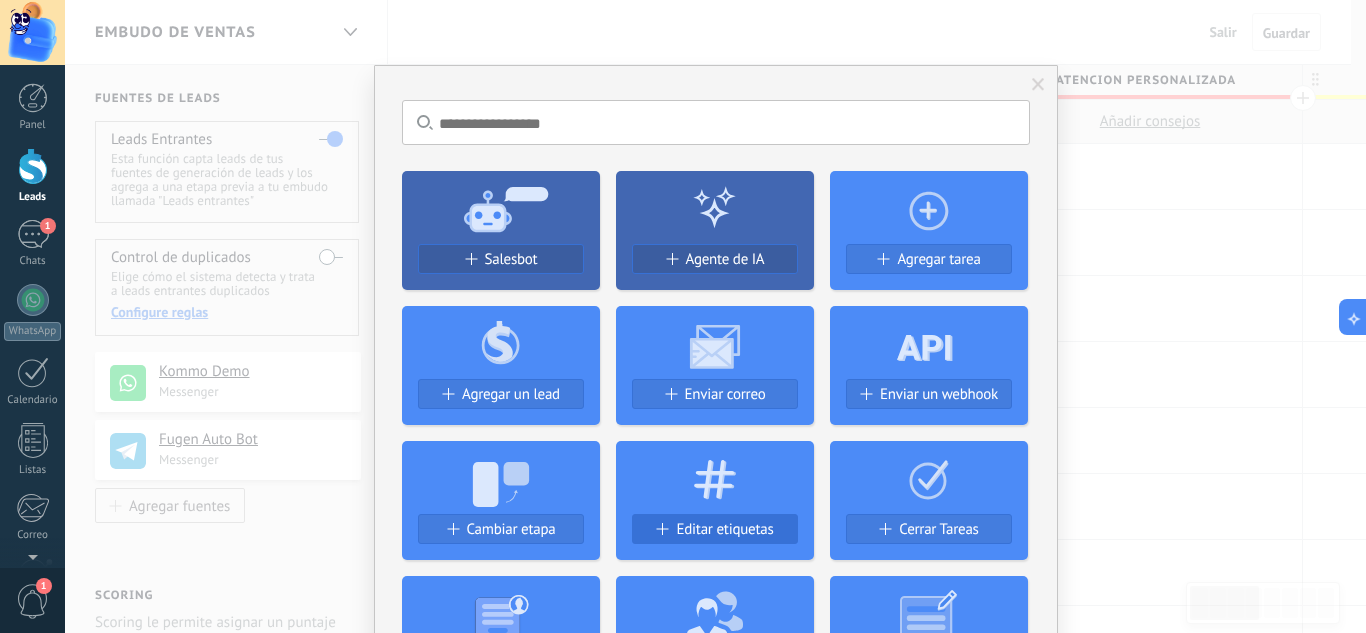 click on "Editar etiquetas" at bounding box center (724, 529) 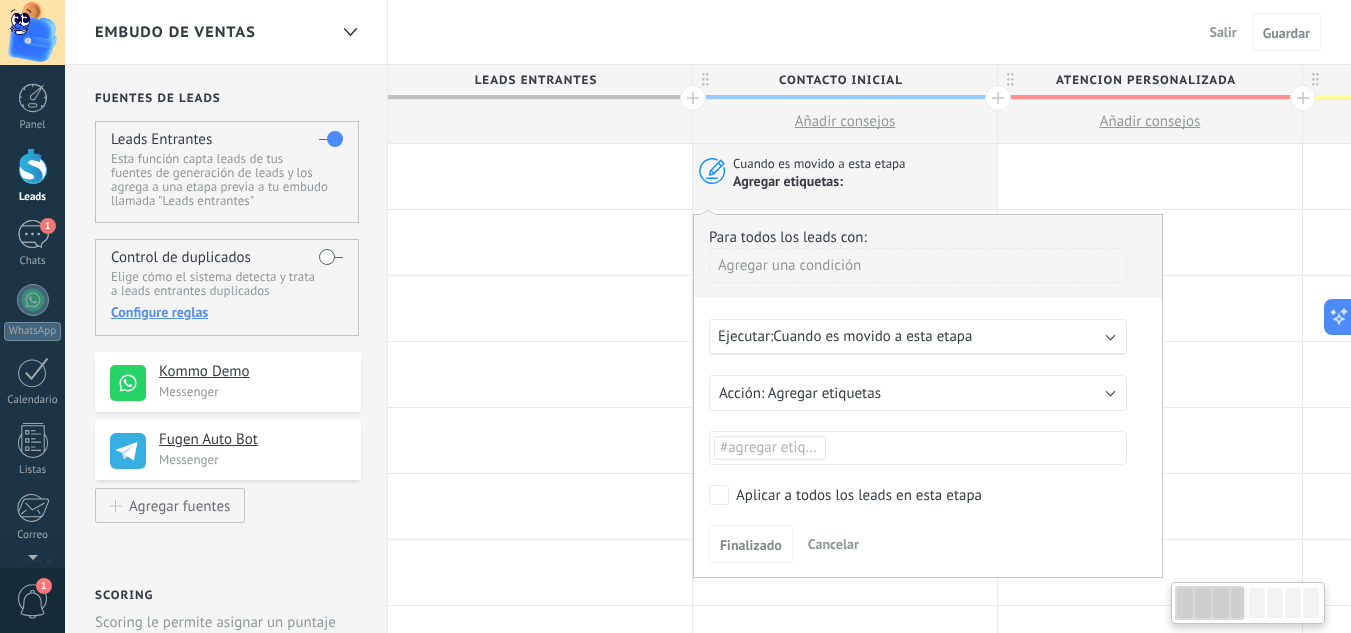 click on "#agregar etiquetas" at bounding box center (780, 447) 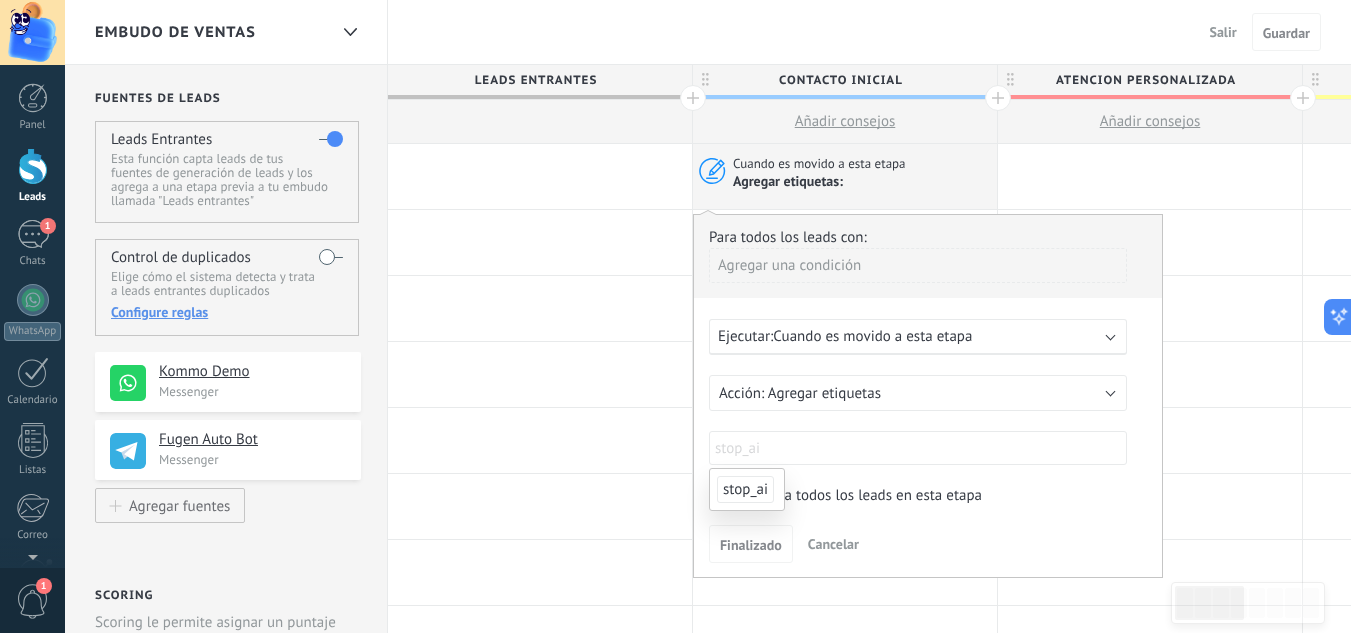 click on "stop_ai" at bounding box center (745, 489) 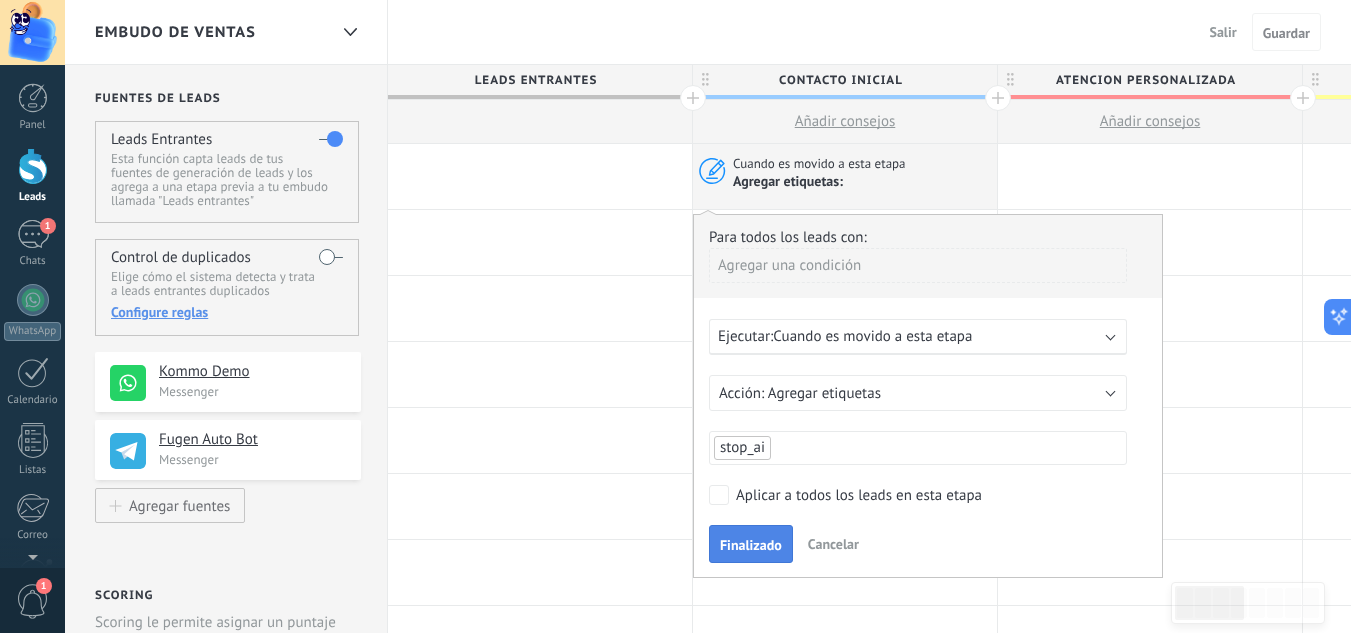 click on "Finalizado" at bounding box center (751, 545) 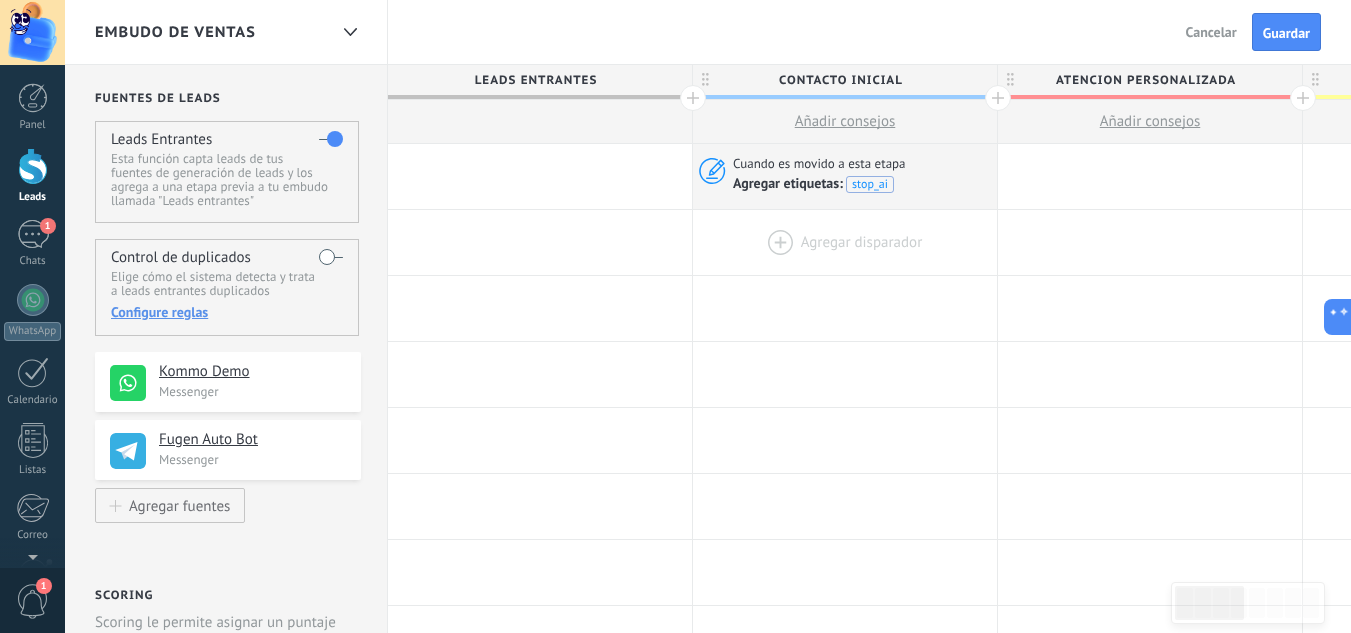 click at bounding box center (845, 242) 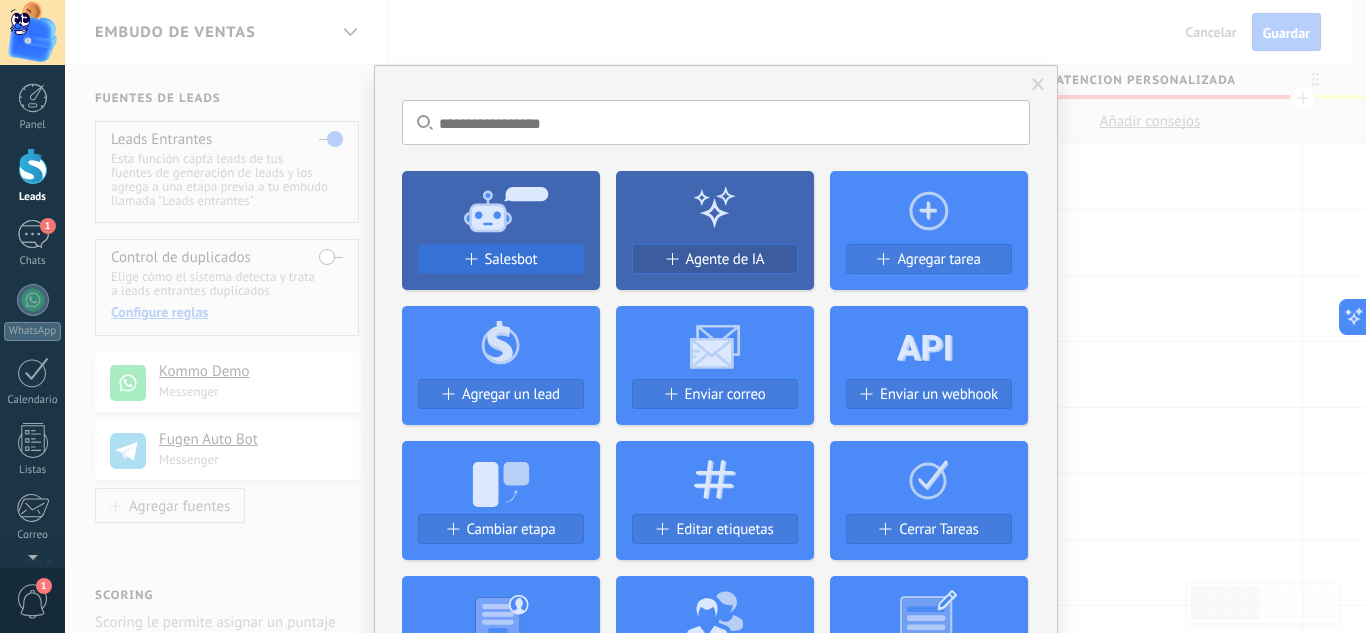 click on "Salesbot" at bounding box center [511, 259] 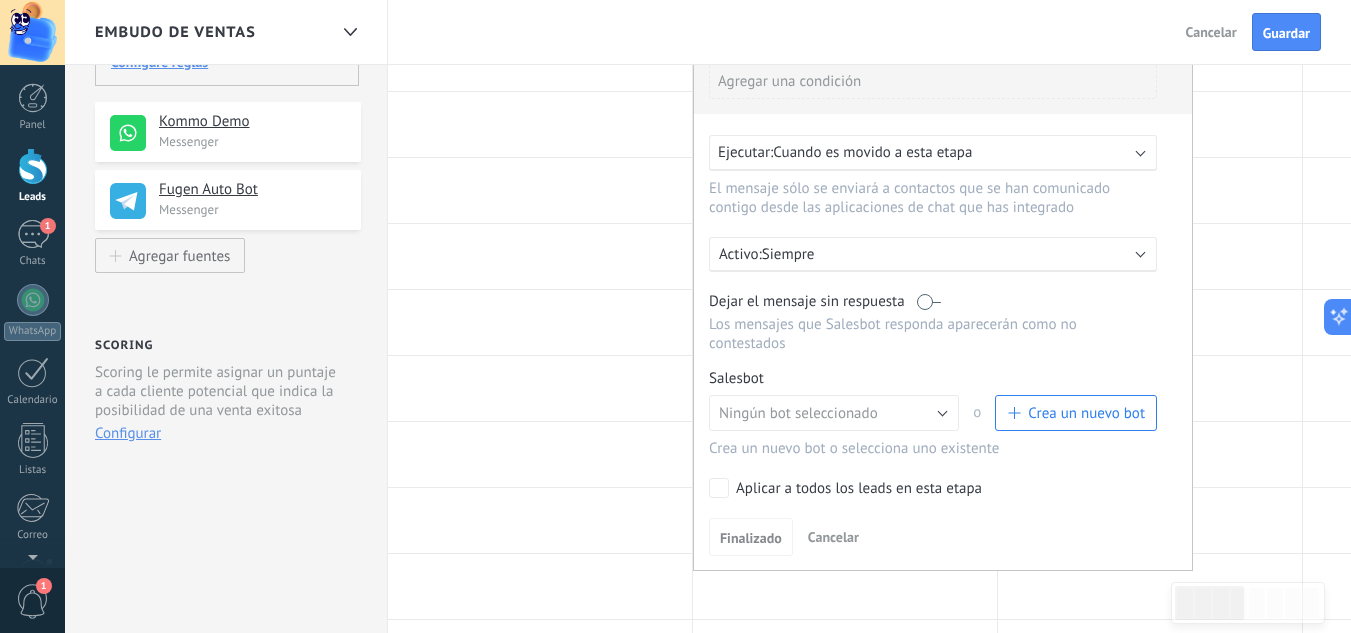 scroll, scrollTop: 257, scrollLeft: 0, axis: vertical 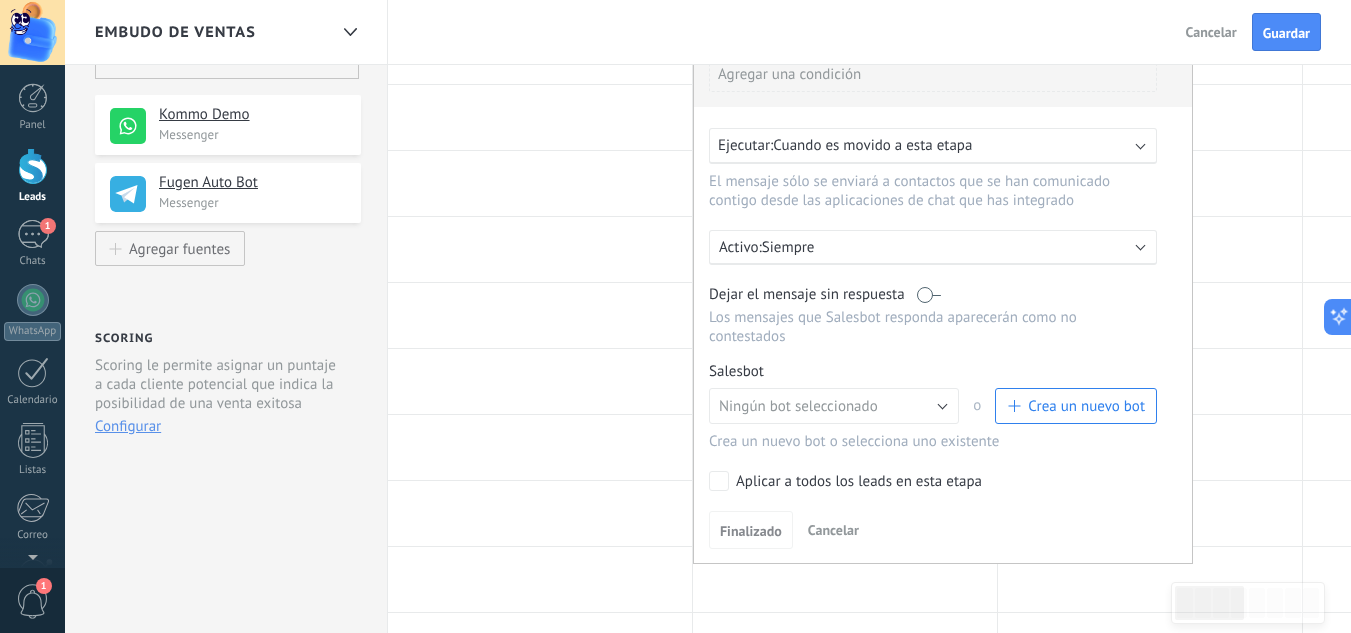 click on "Crea un nuevo bot" at bounding box center (1086, 406) 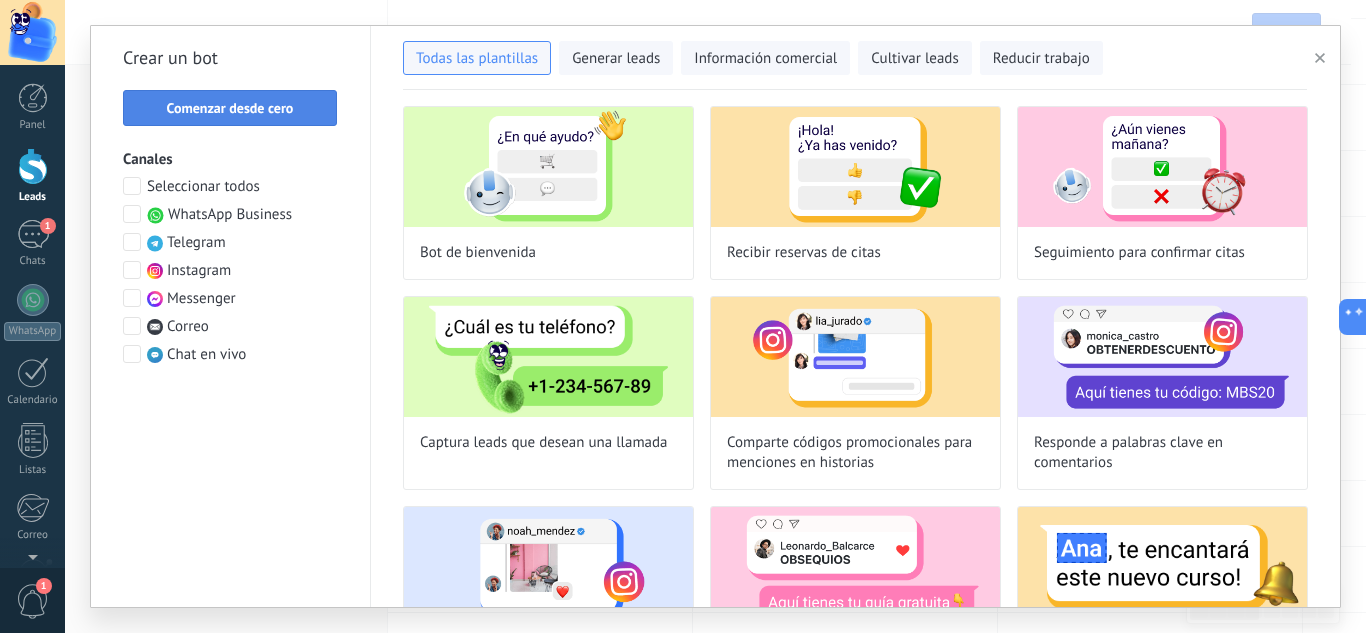 click on "Comenzar desde cero" at bounding box center [230, 108] 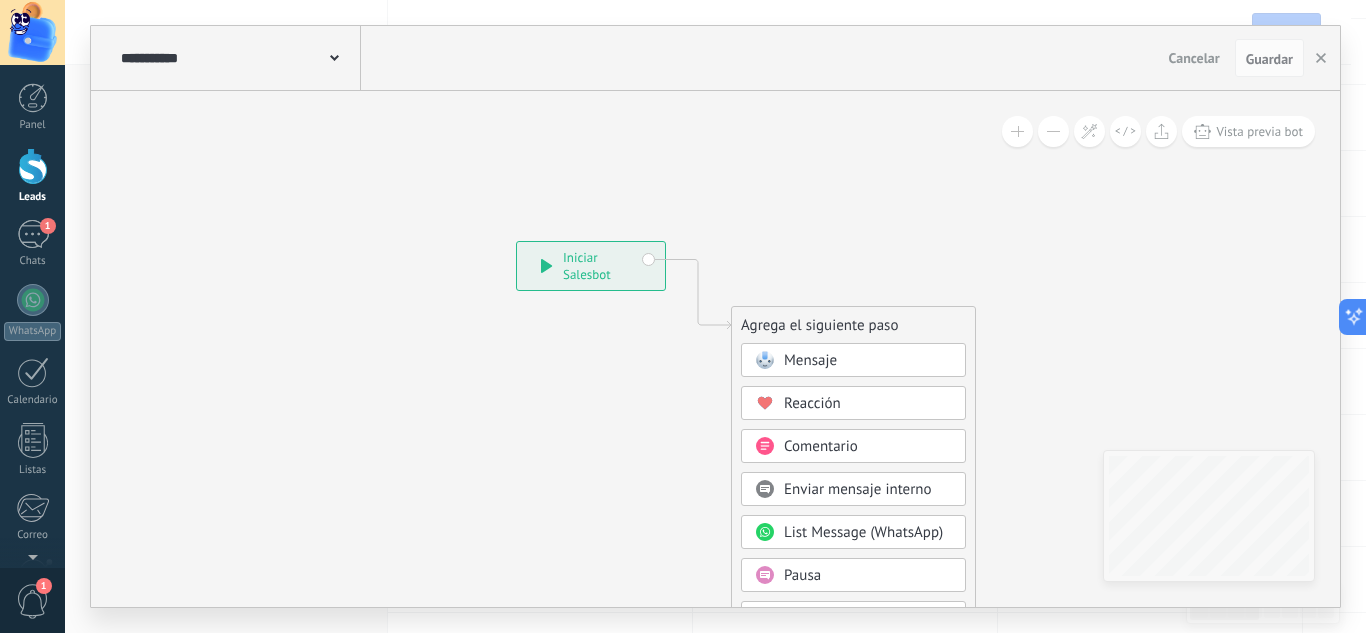 click on "**********" at bounding box center [238, 58] 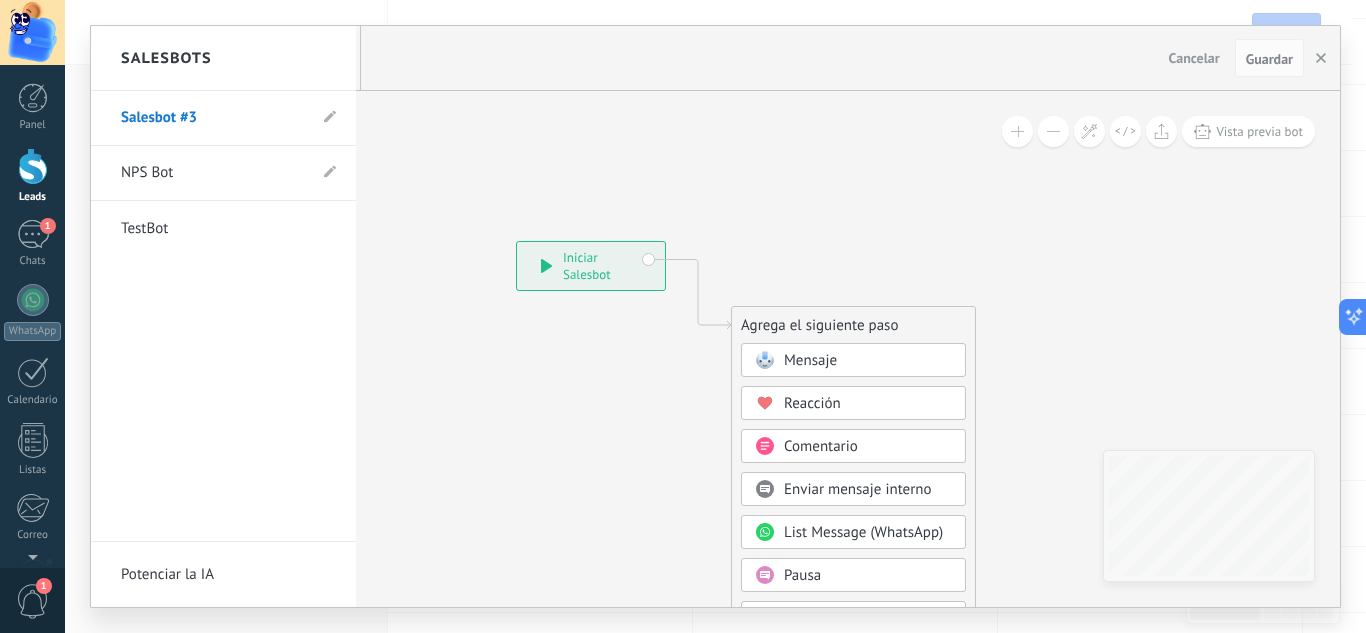click on "Salesbot #3" at bounding box center [213, 118] 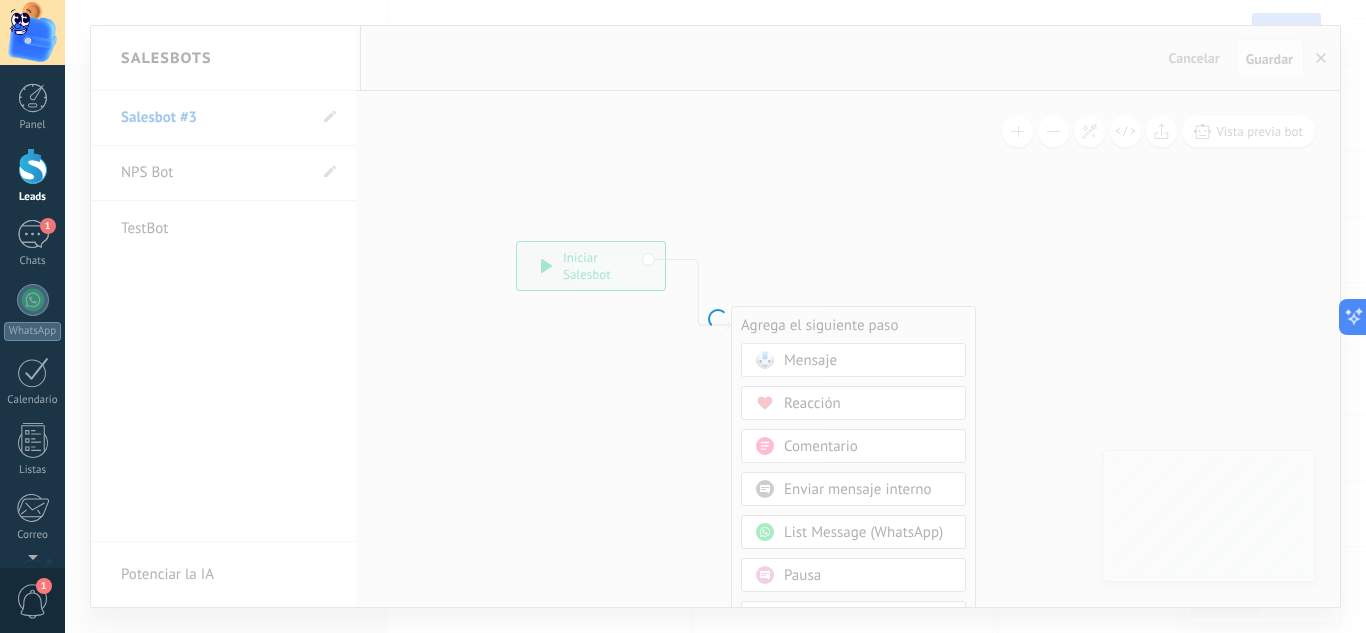 click at bounding box center (715, 316) 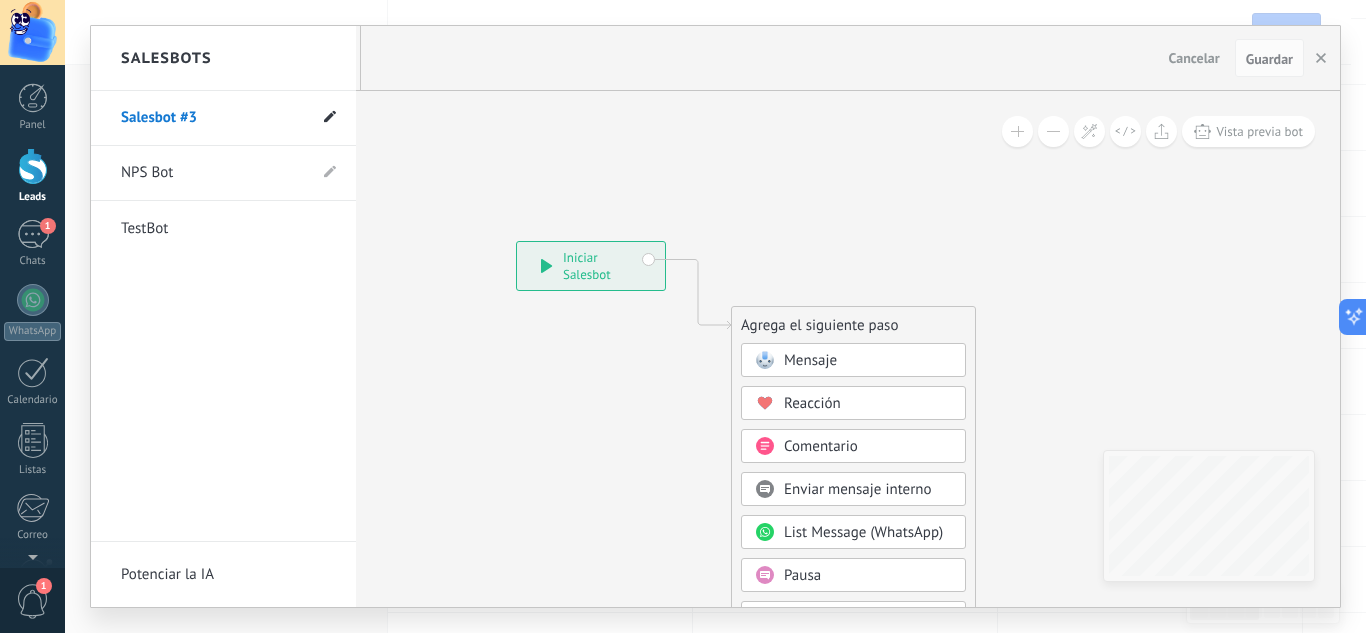 click 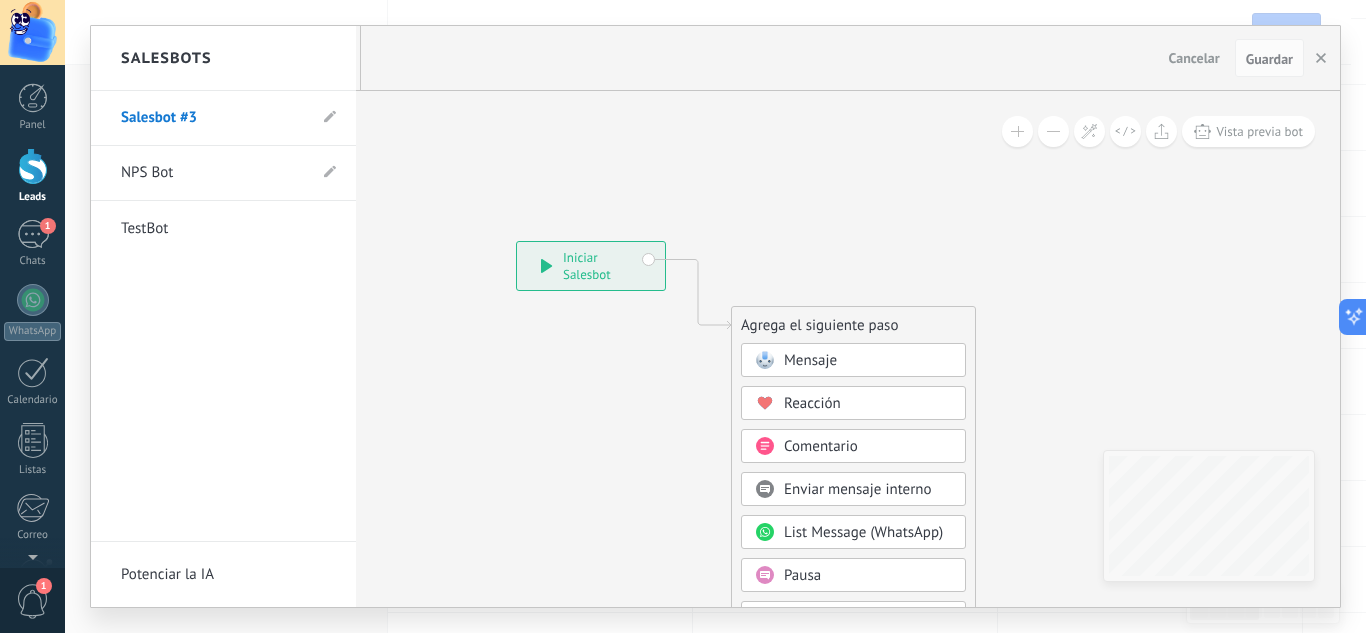 click on "Salesbots" at bounding box center (166, 58) 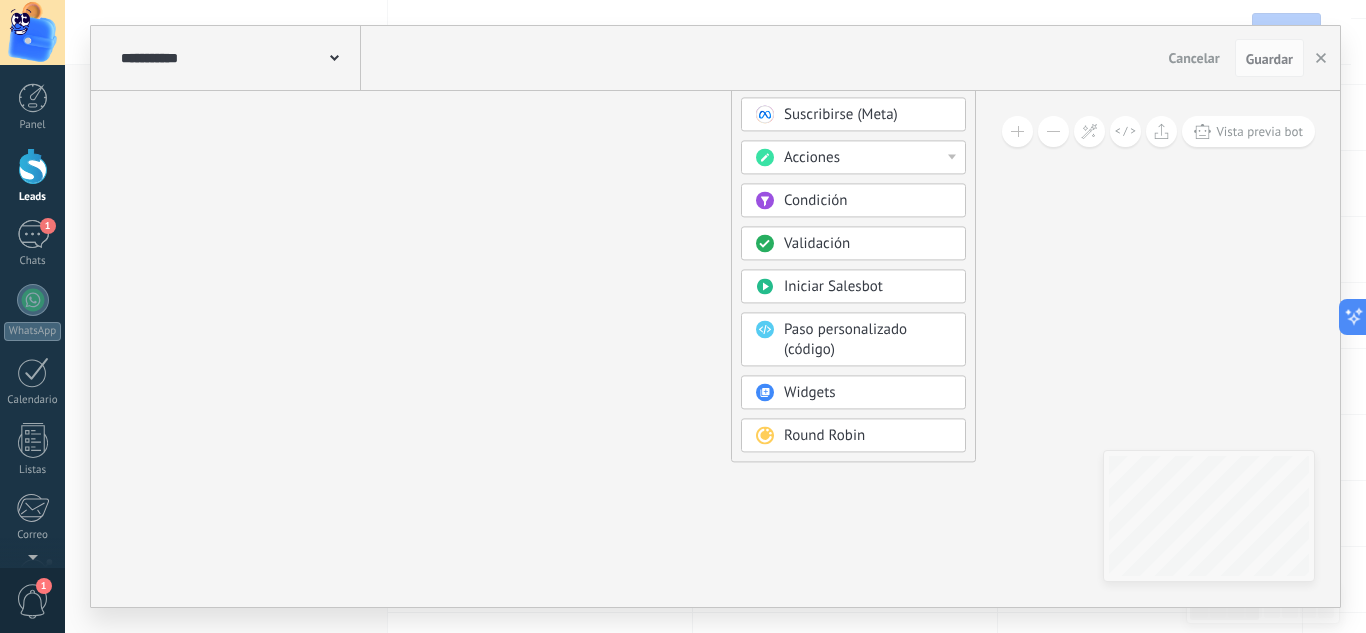 click on "**********" at bounding box center [238, 58] 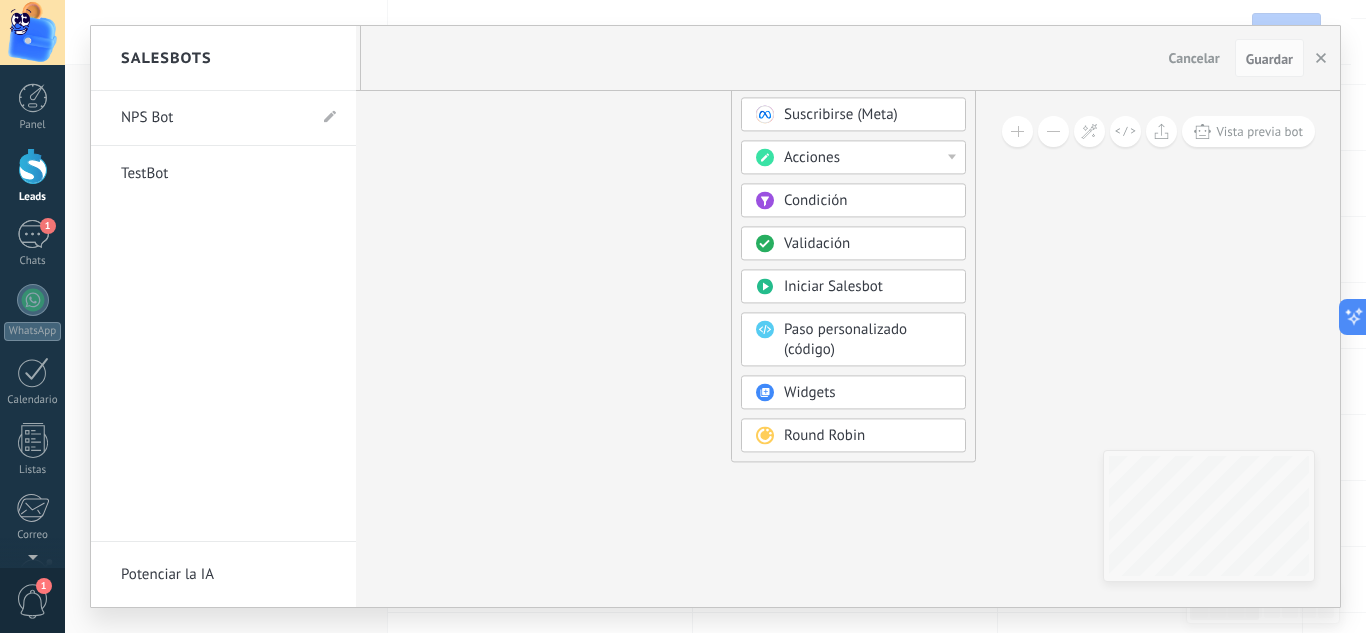 click on "Salesbots" at bounding box center (166, 58) 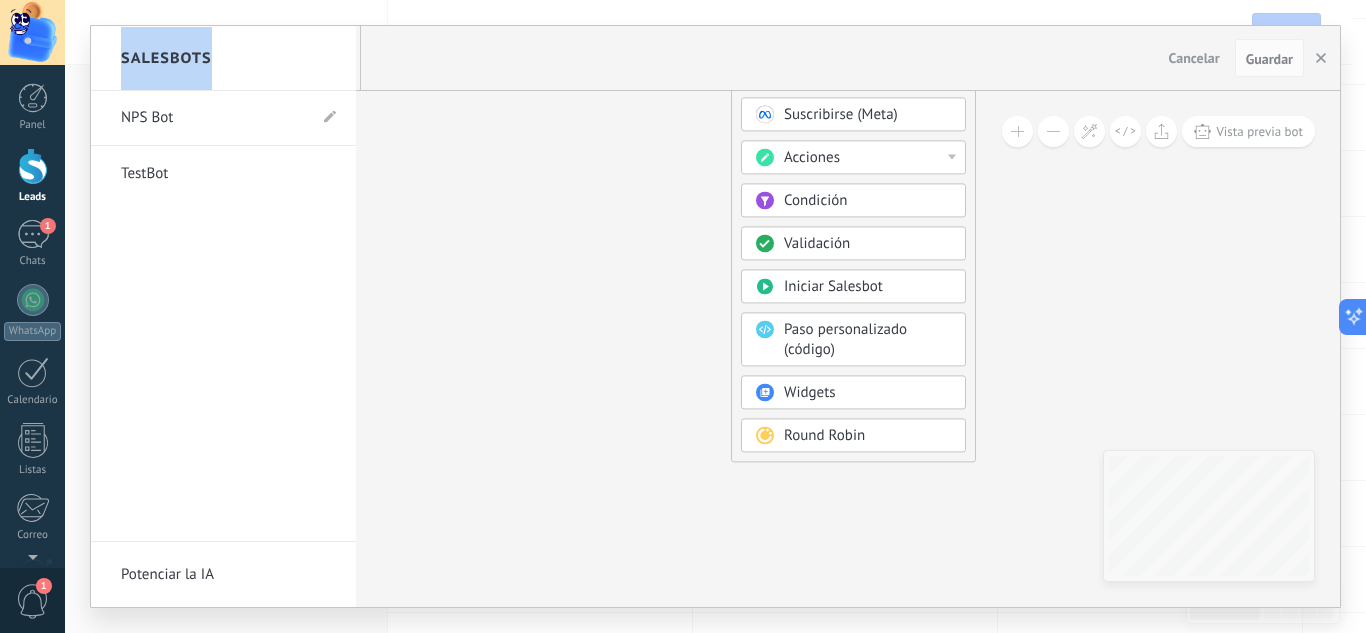 click on "Salesbots" at bounding box center (166, 58) 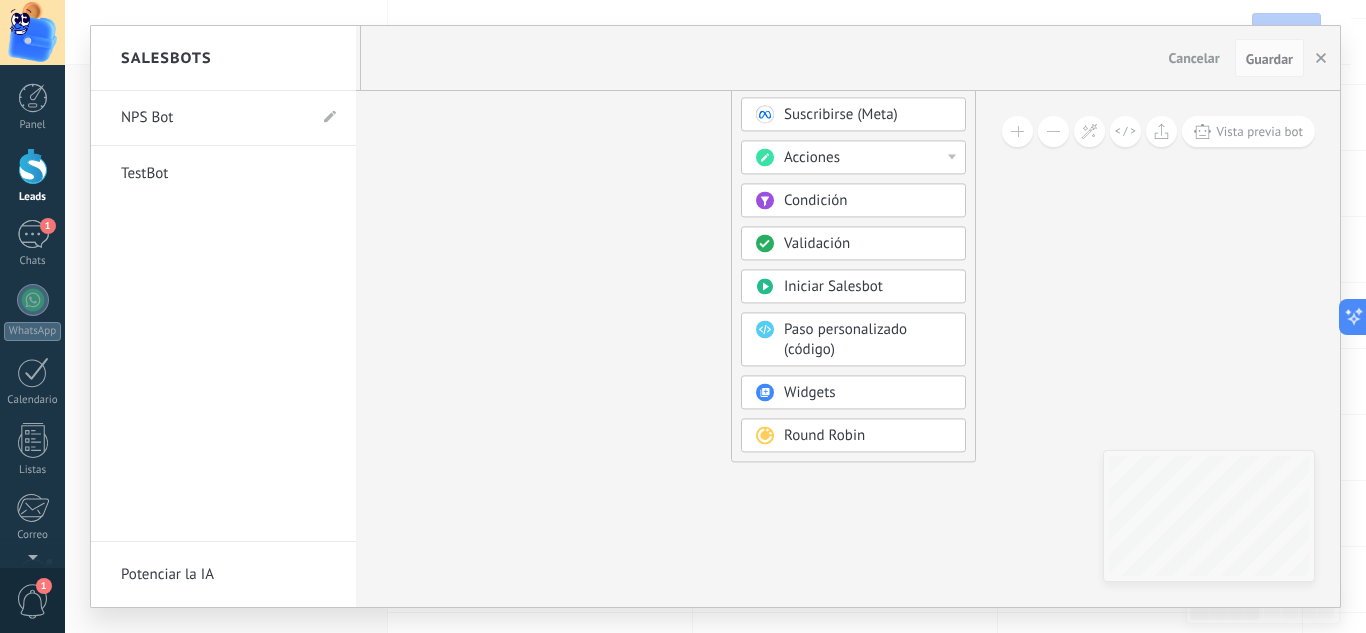 click on "Salesbots" at bounding box center [166, 58] 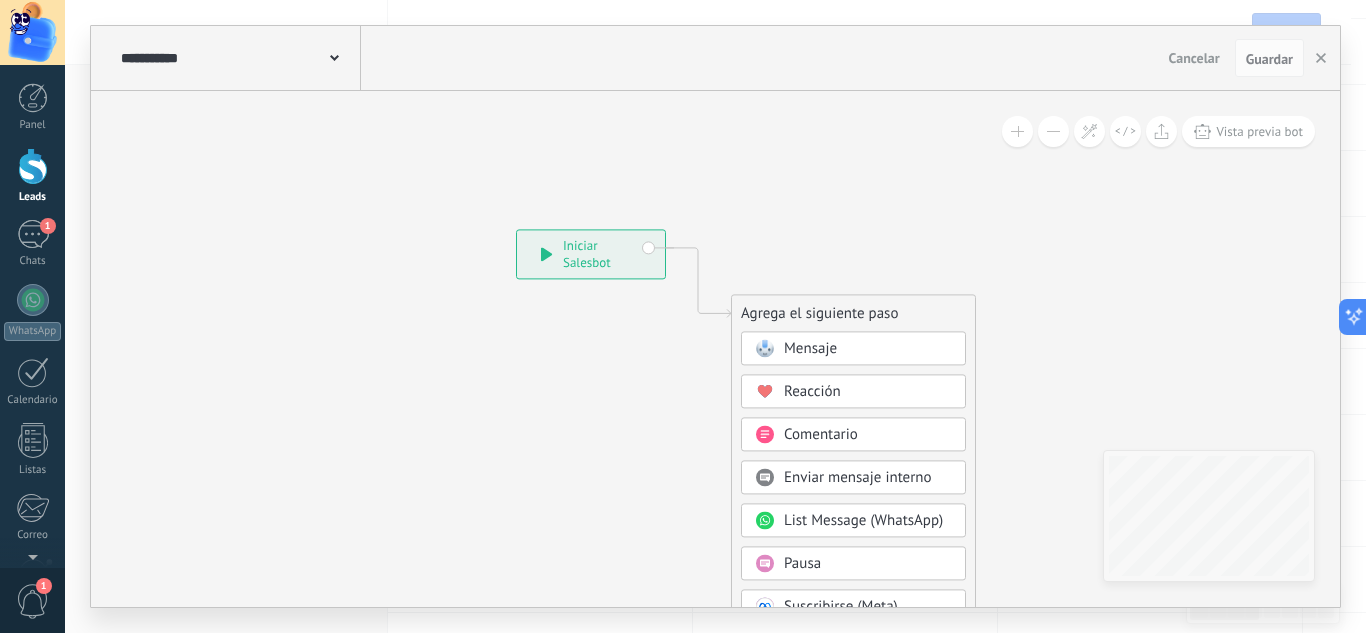 click on "**********" at bounding box center [238, 58] 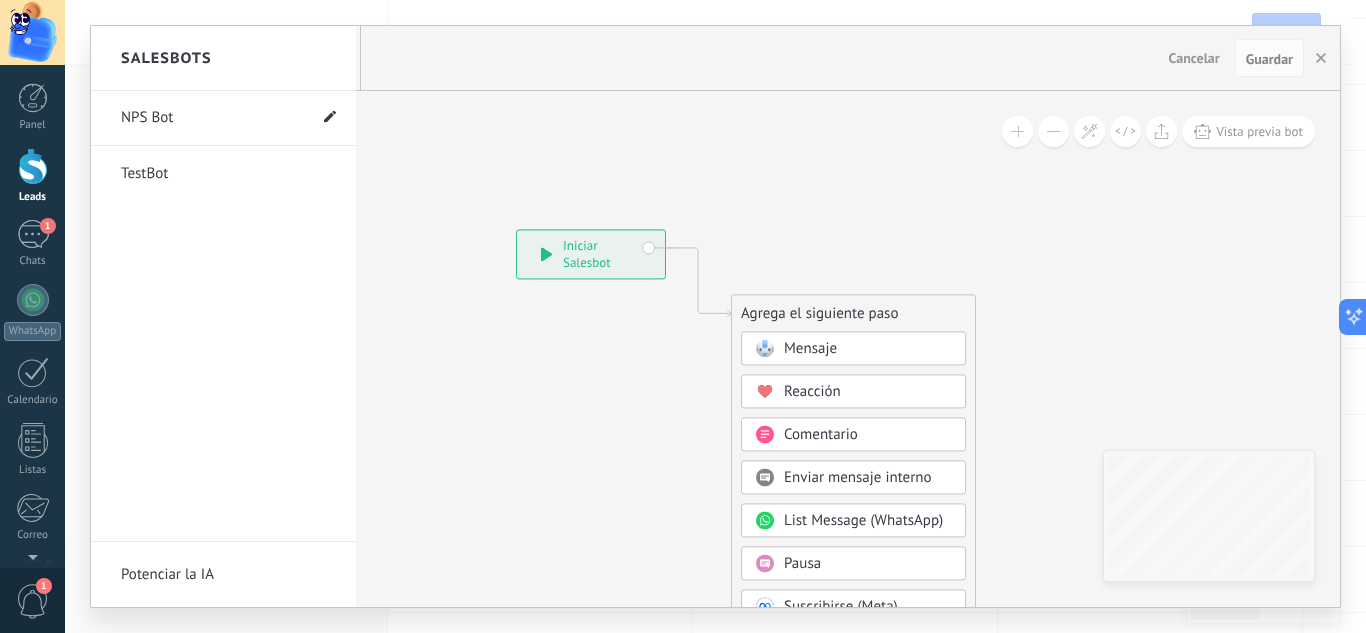 click 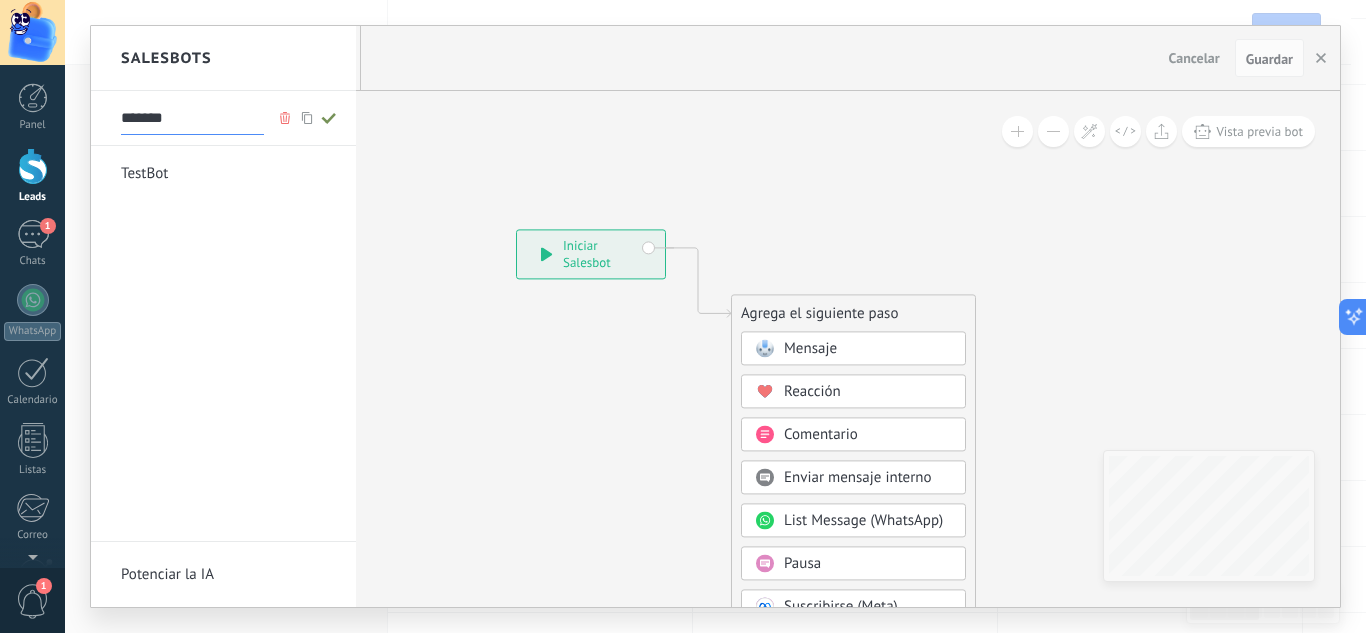 click on "TestBot" at bounding box center [213, 174] 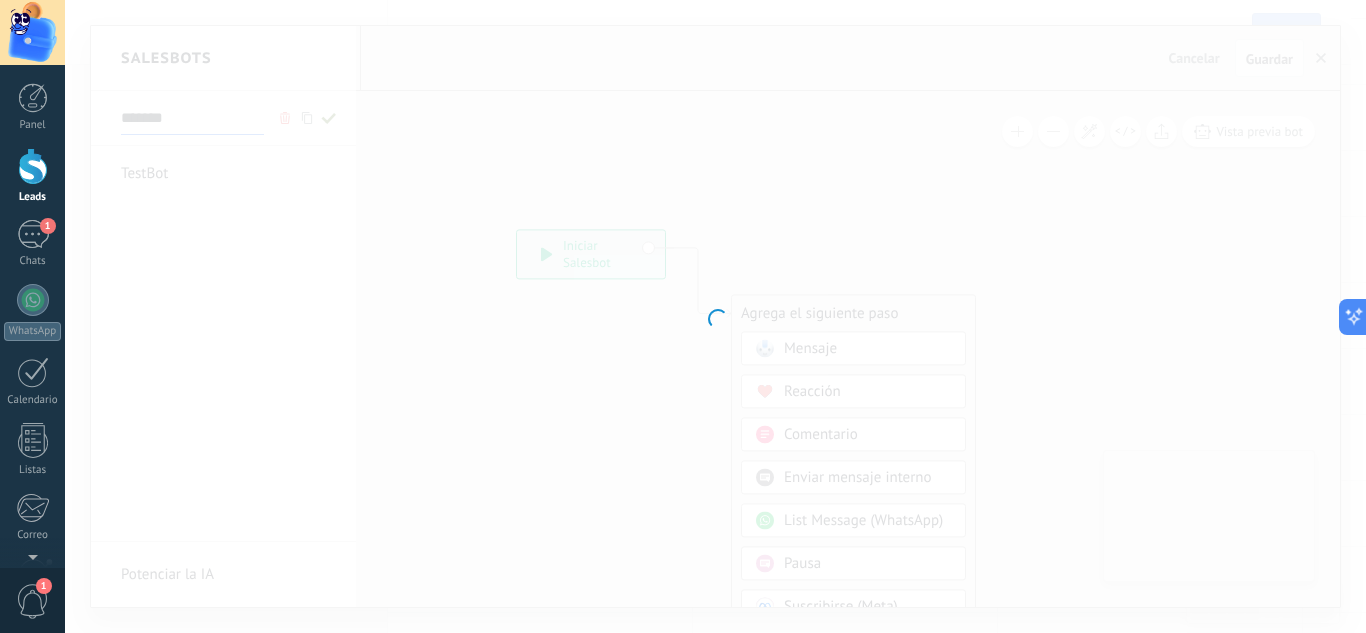 type on "*******" 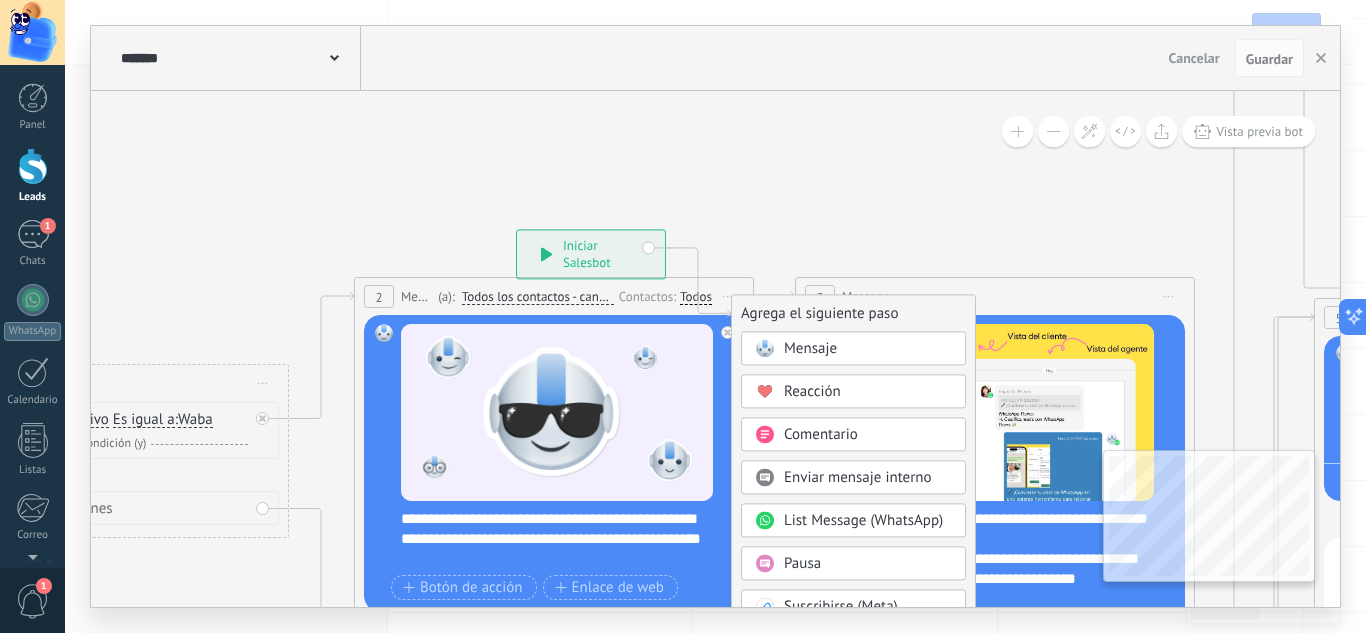 click on "Cancelar" at bounding box center (1194, 58) 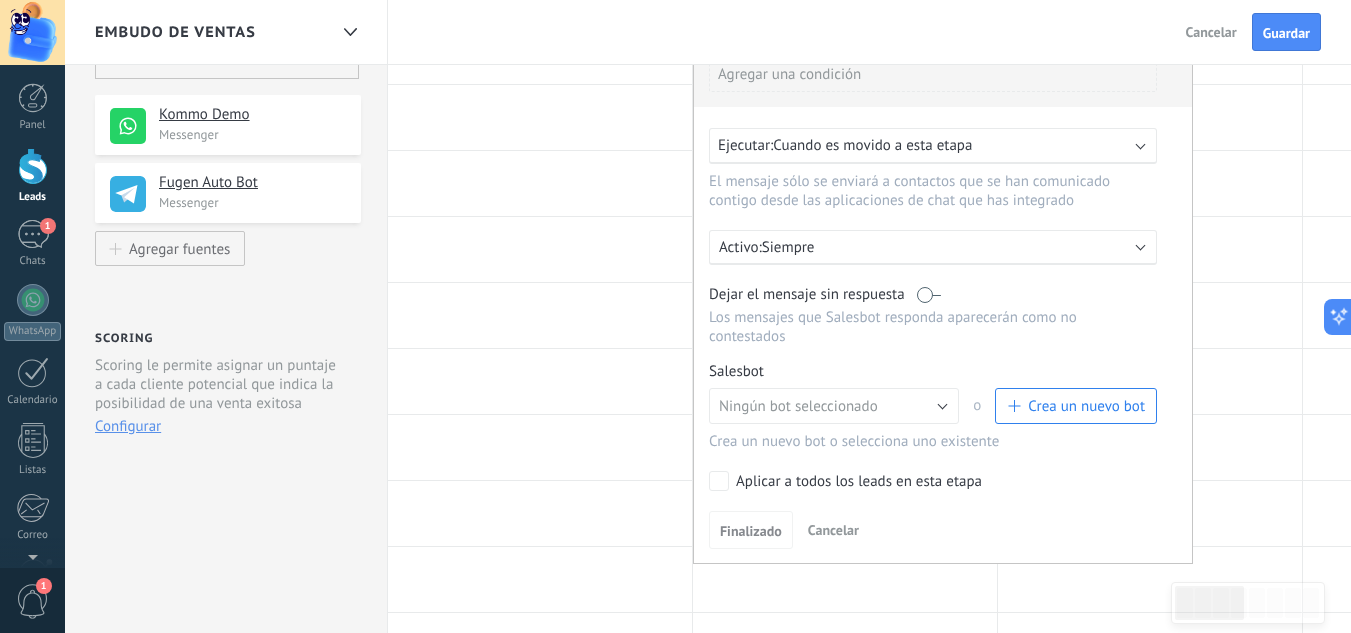 click on "Crea un nuevo bot" at bounding box center [1086, 406] 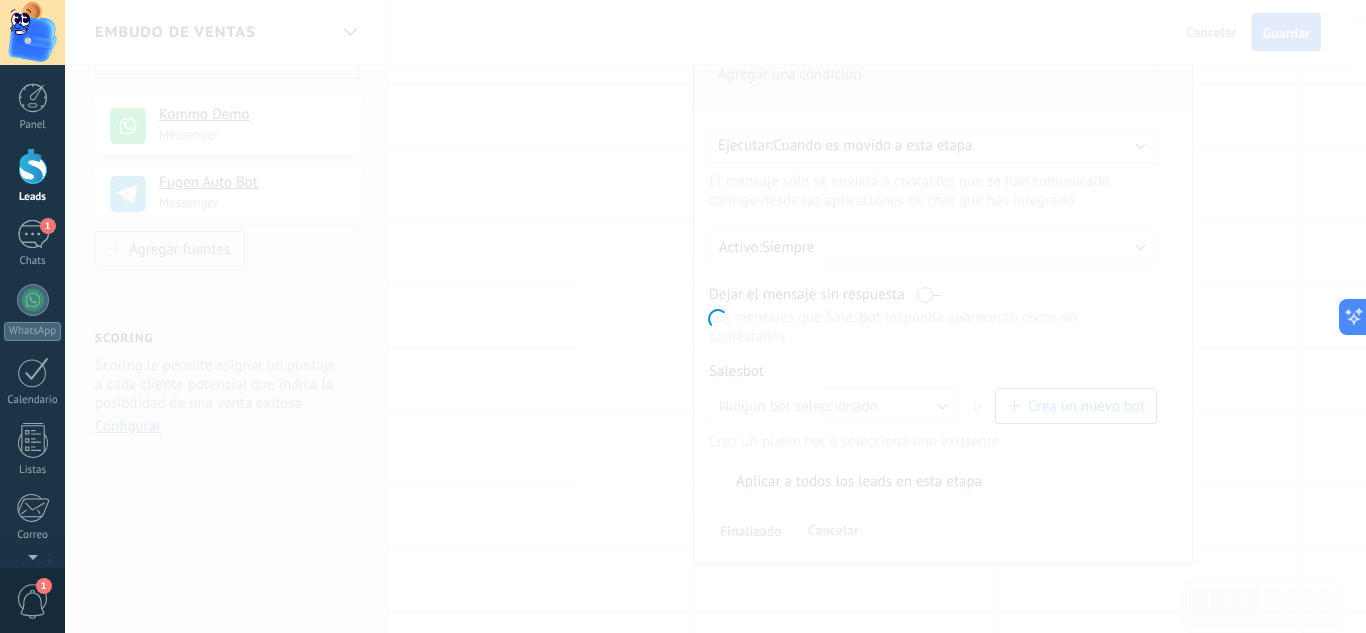 type on "**********" 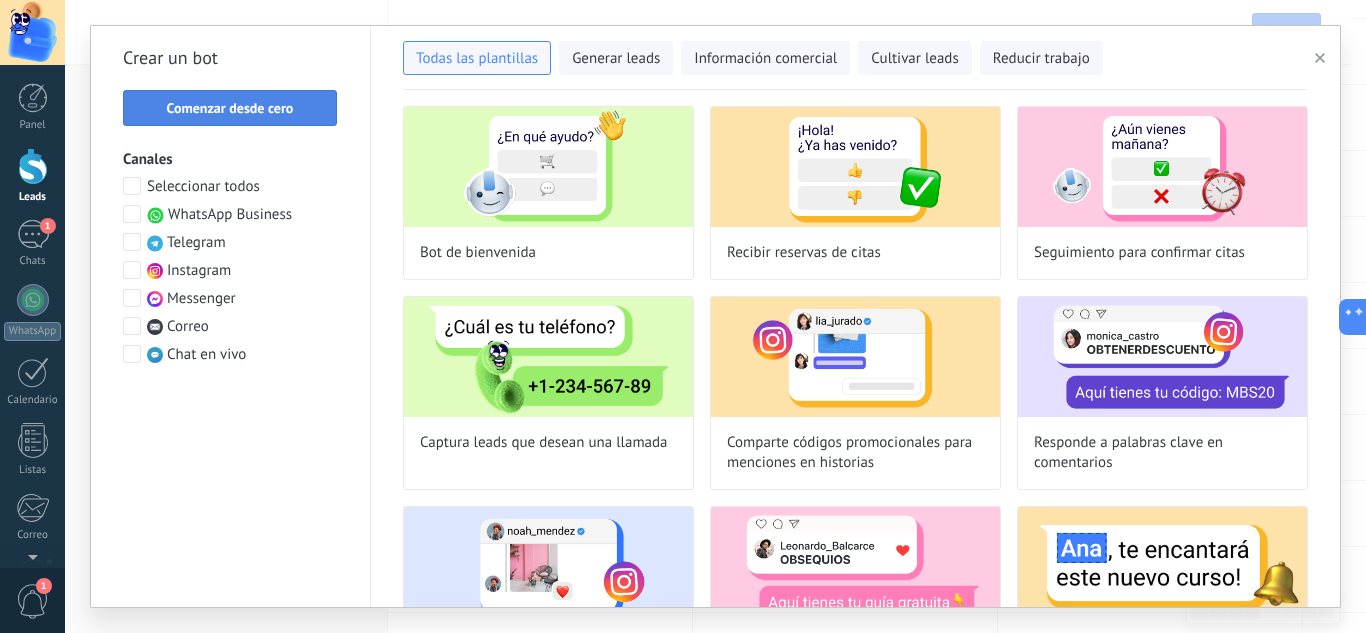click on "Comenzar desde cero" at bounding box center (230, 108) 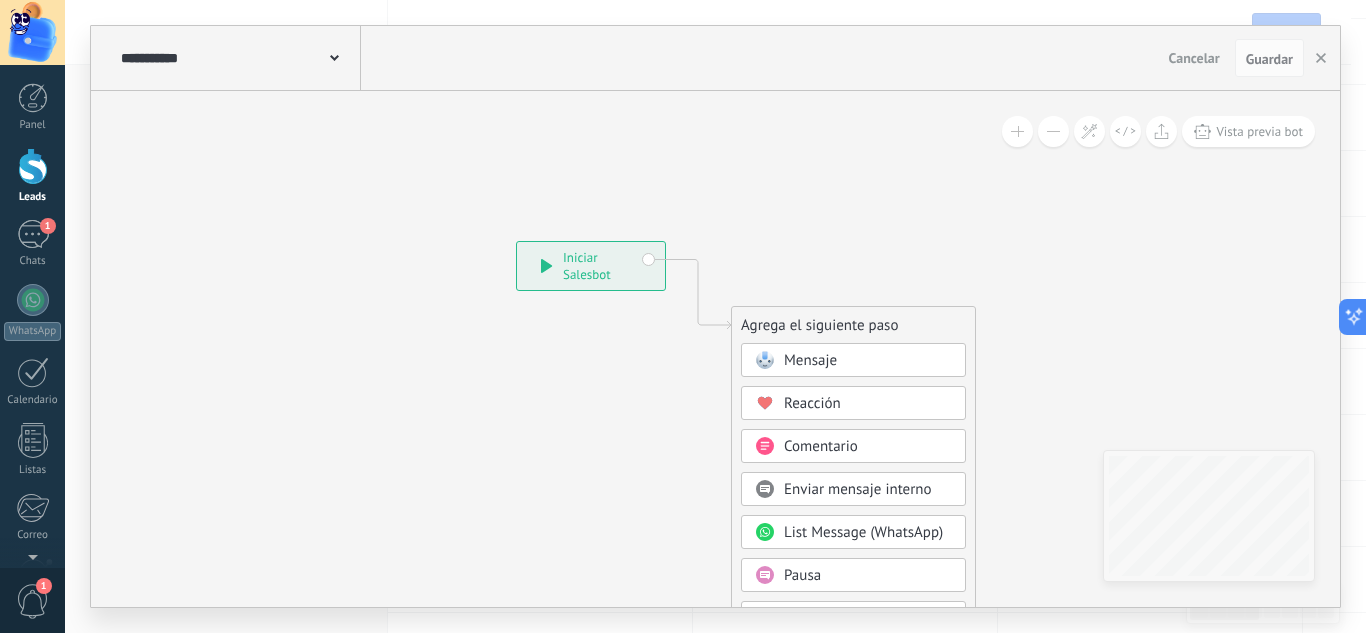 click on "**********" at bounding box center [238, 58] 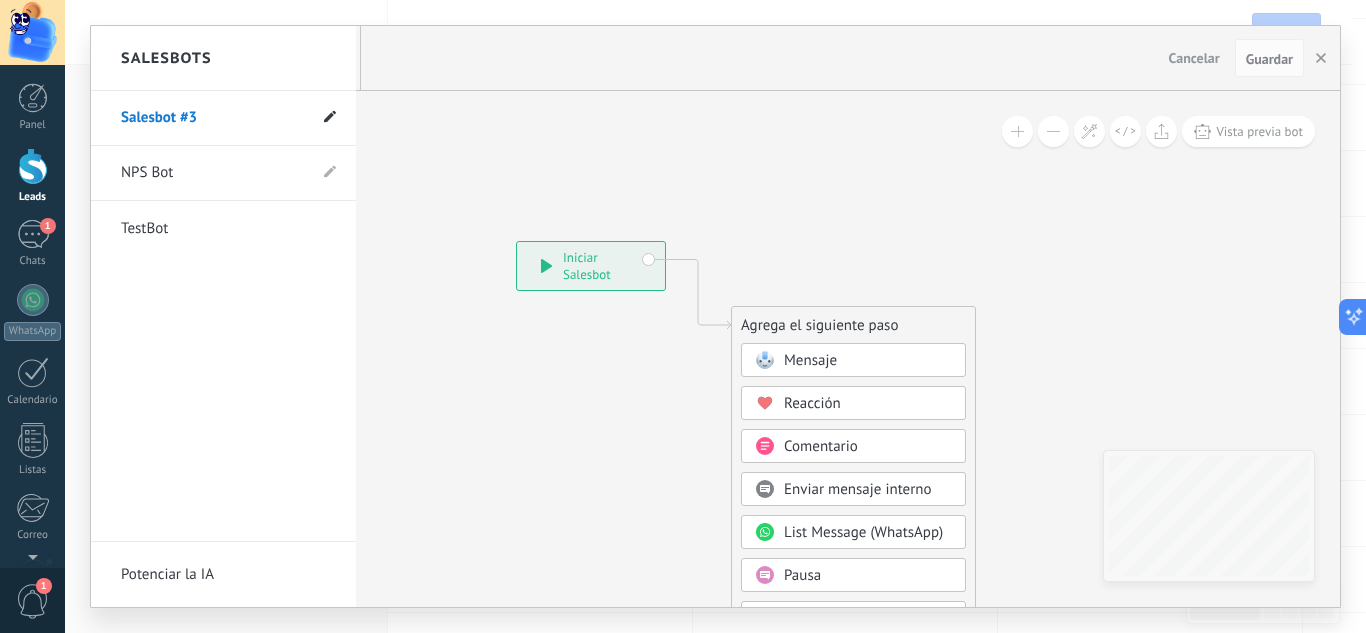 click 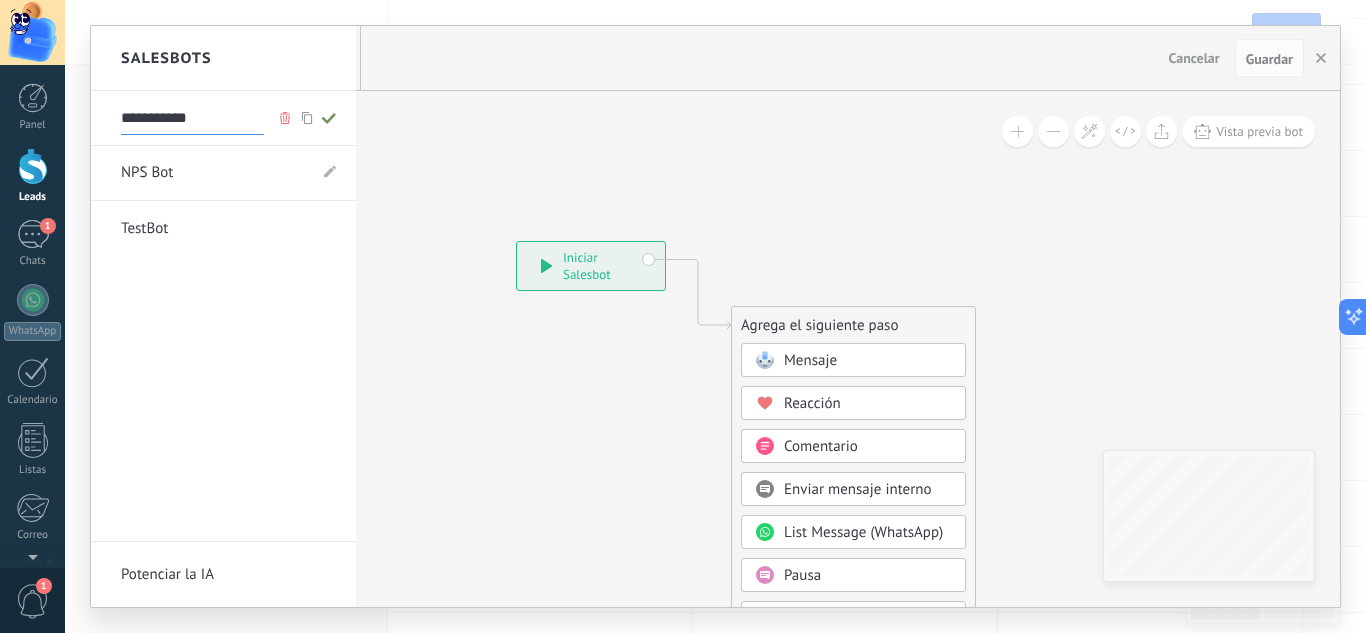 click on "**********" at bounding box center (192, 119) 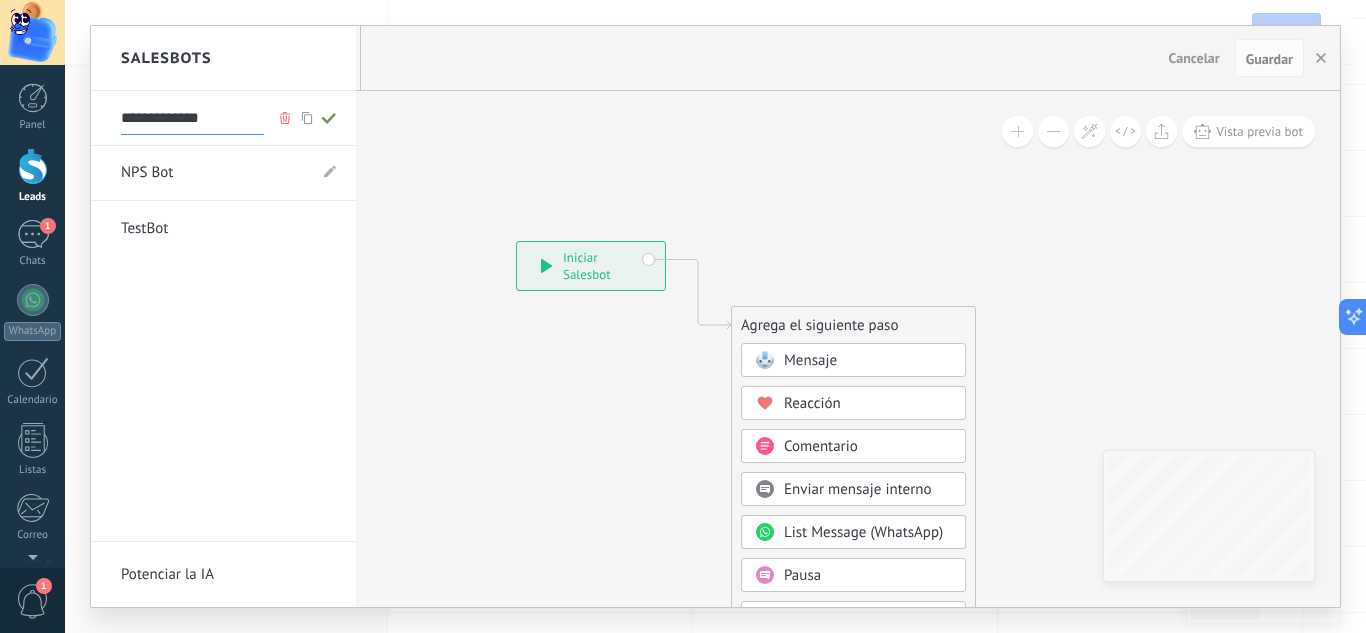 type on "**********" 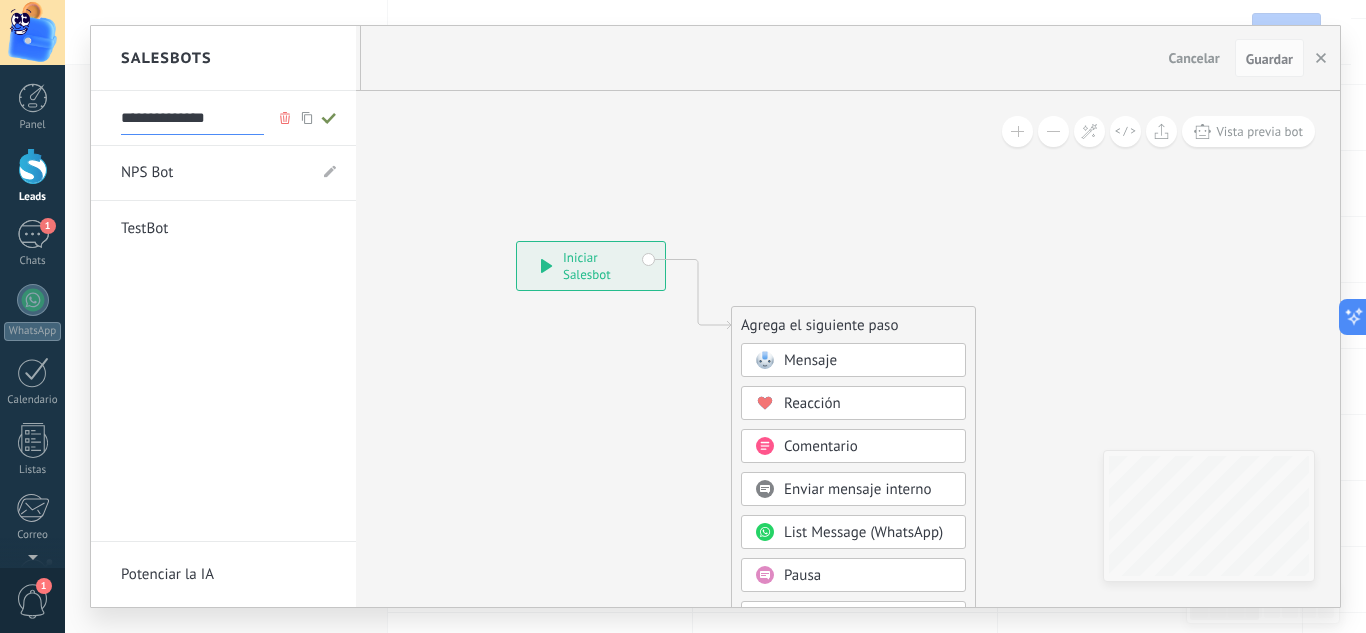 type on "**********" 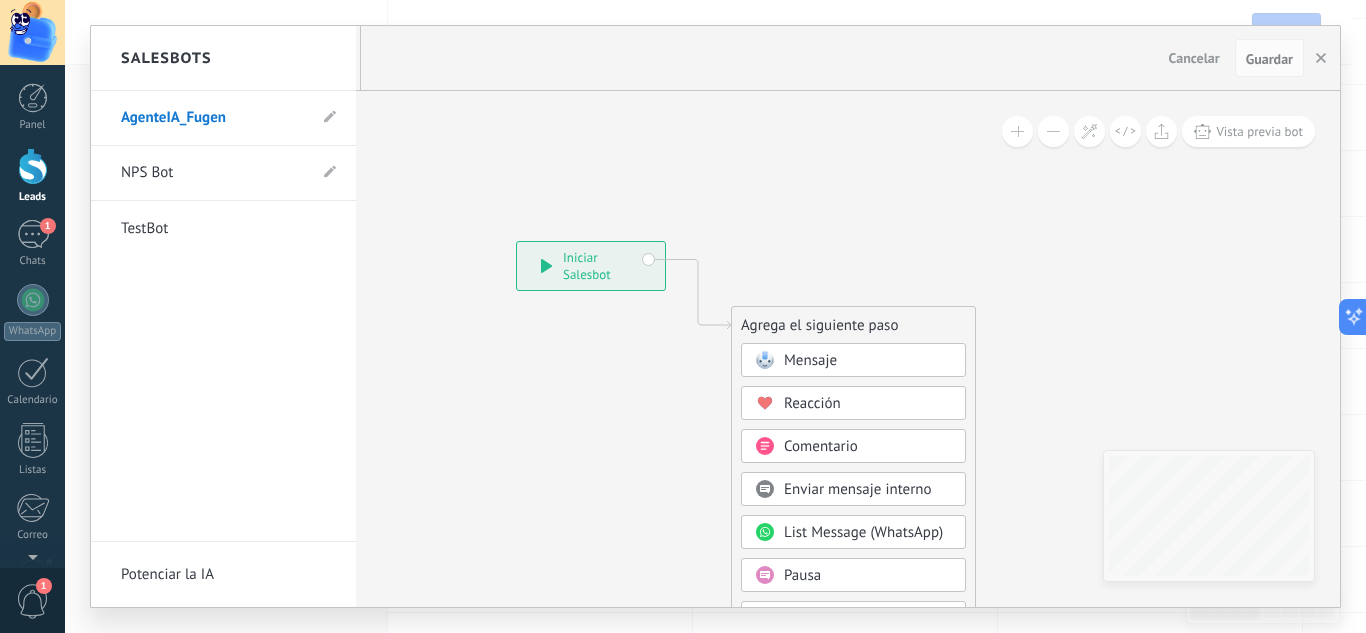 click at bounding box center (715, 316) 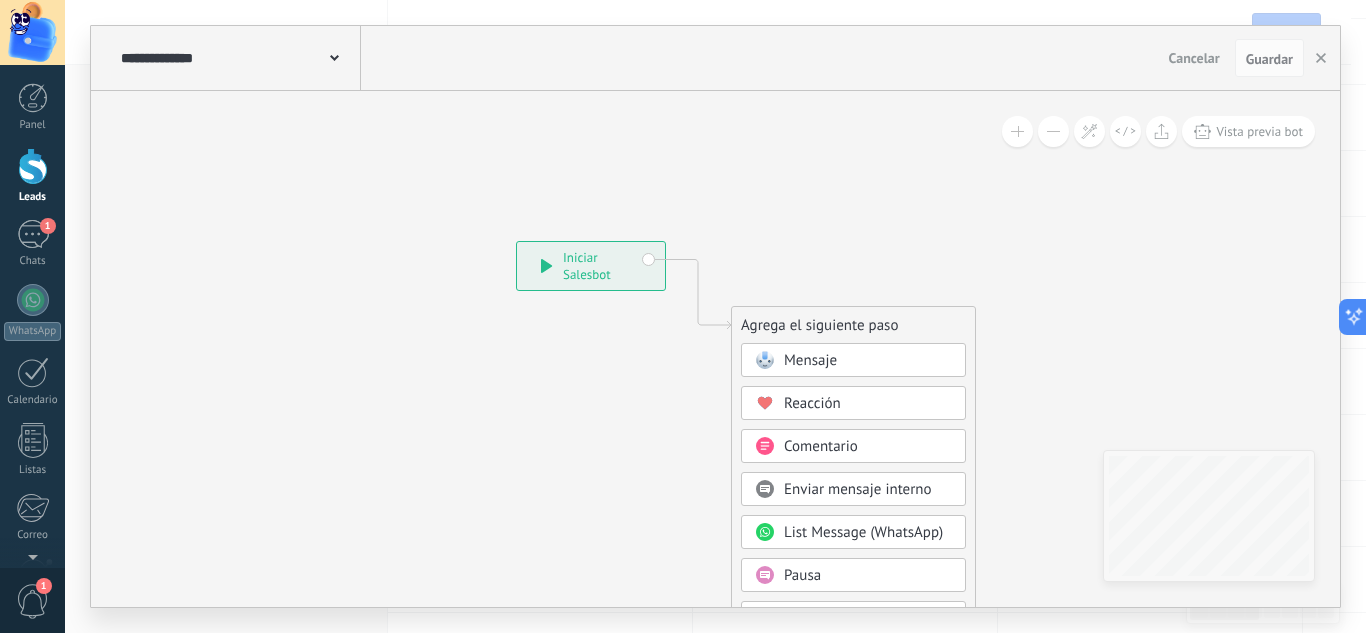 click on "Mensaje" at bounding box center [868, 361] 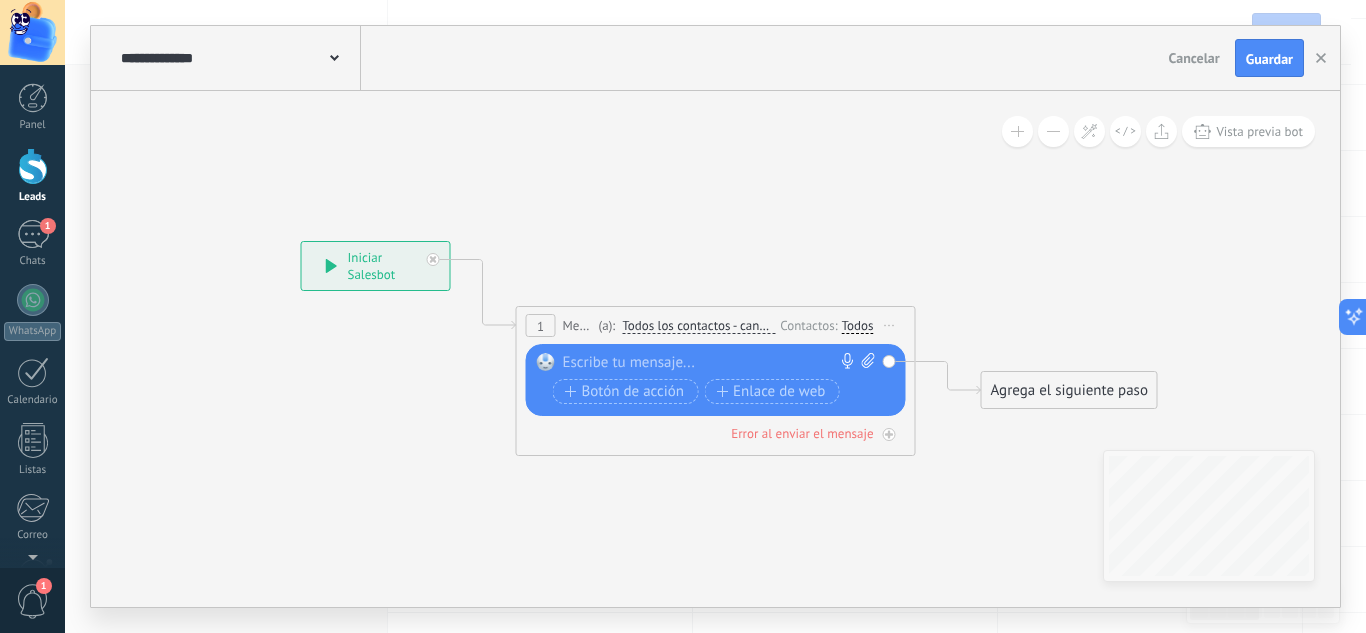 click on "Todos" at bounding box center (858, 326) 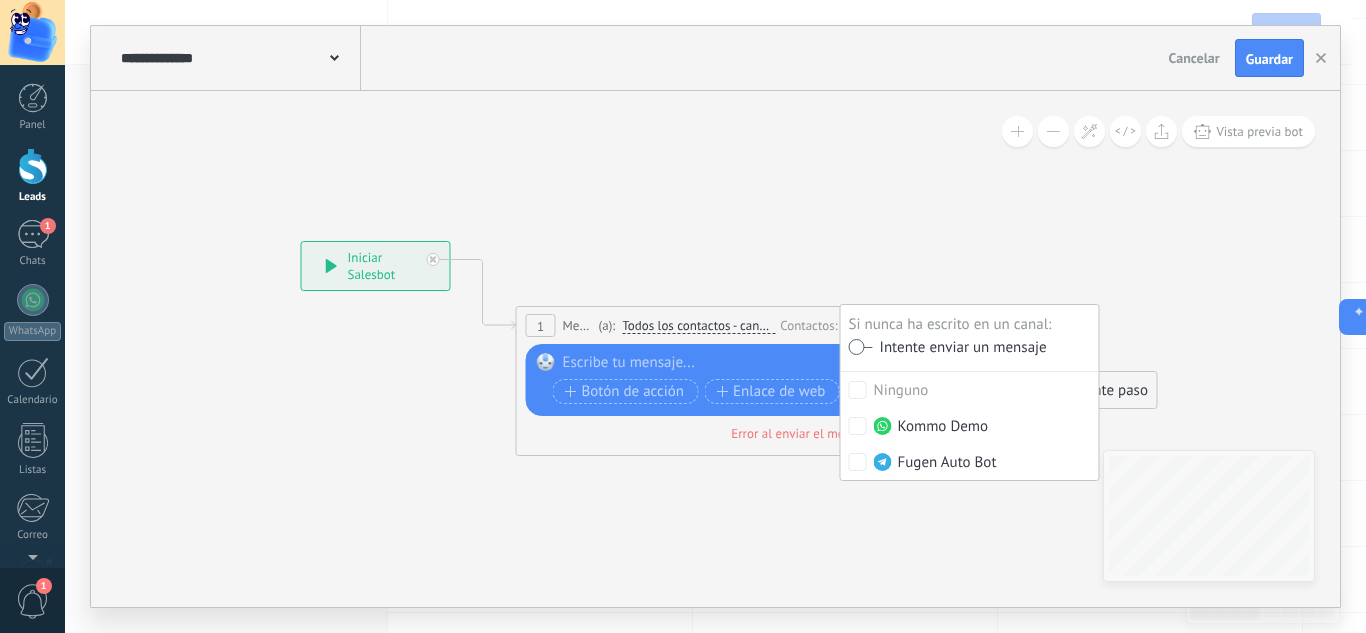 click at bounding box center [861, 347] 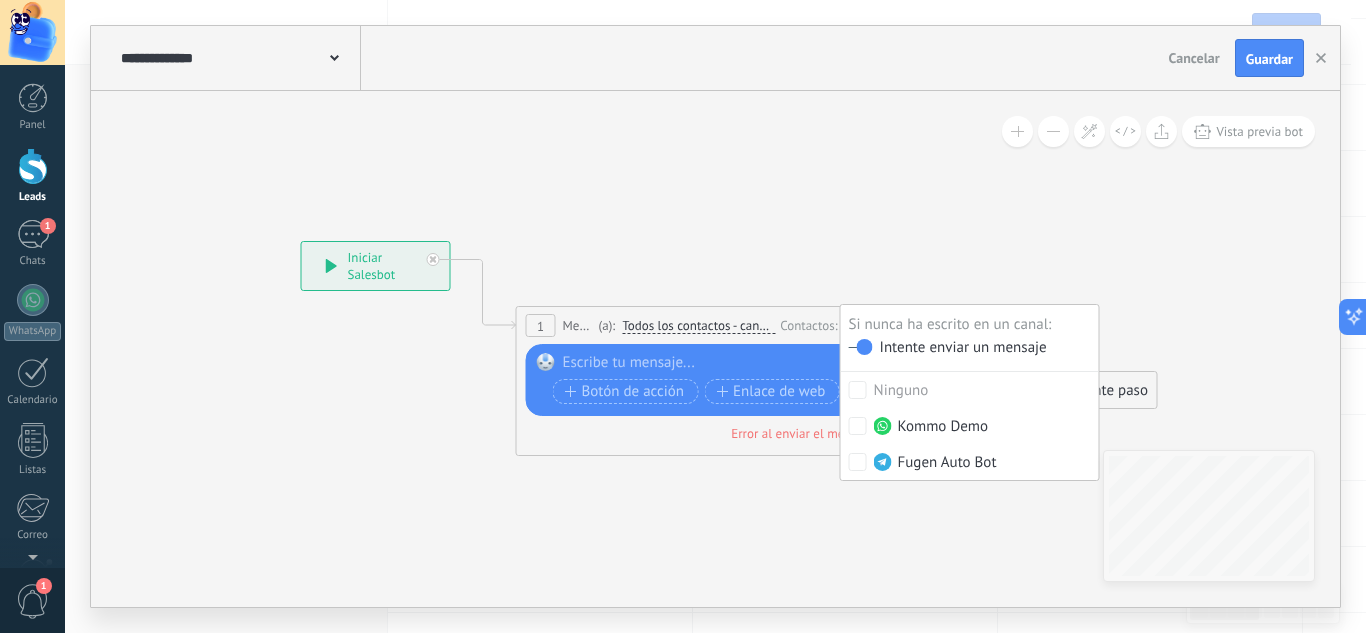 click on "Todos los contactos - canales seleccionados" at bounding box center (698, 326) 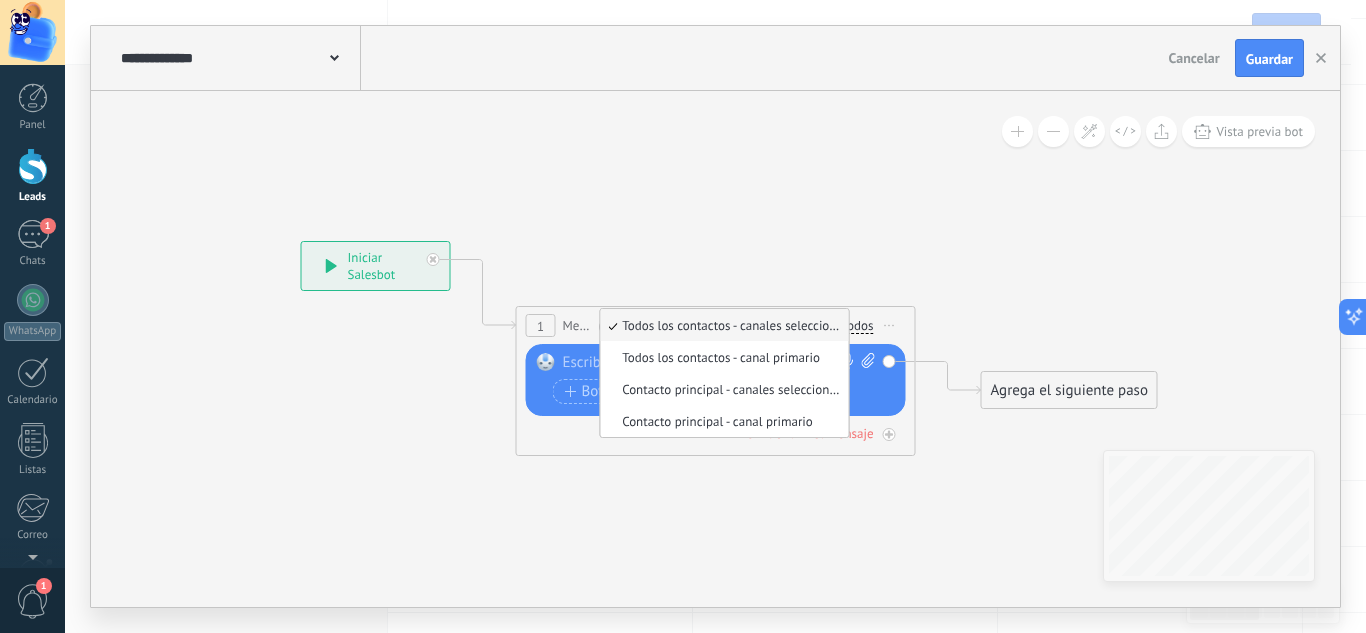click 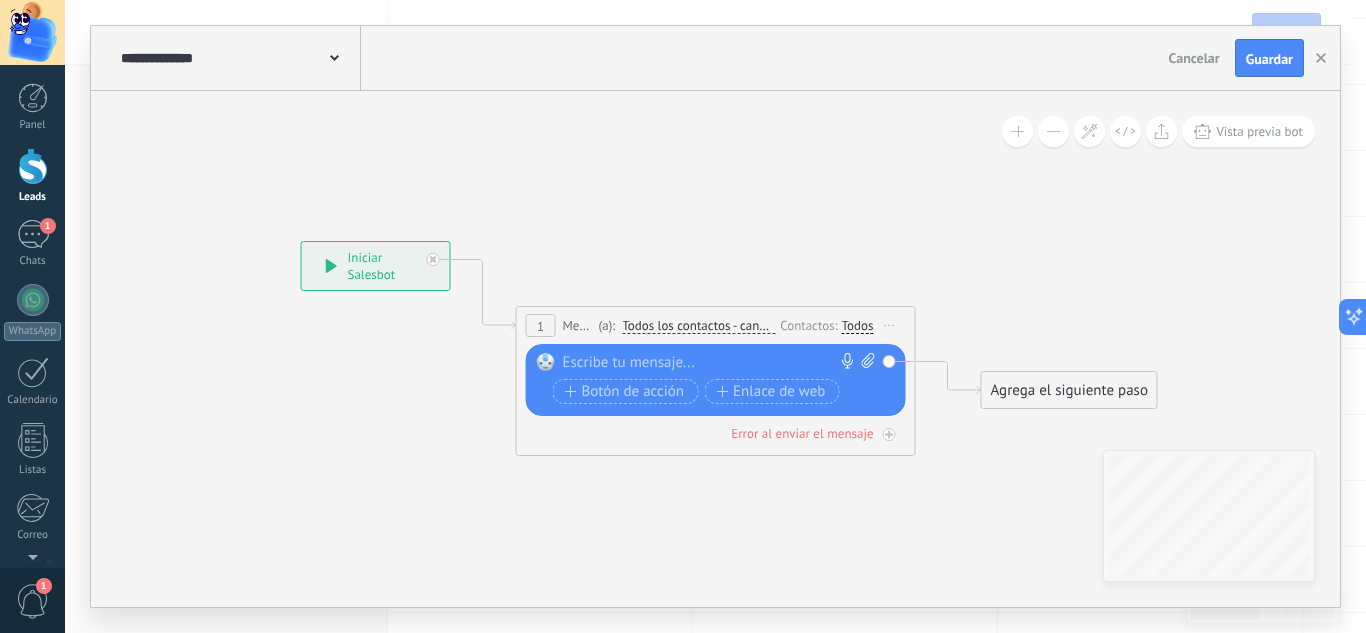 drag, startPoint x: 700, startPoint y: 347, endPoint x: 686, endPoint y: 371, distance: 27.784887 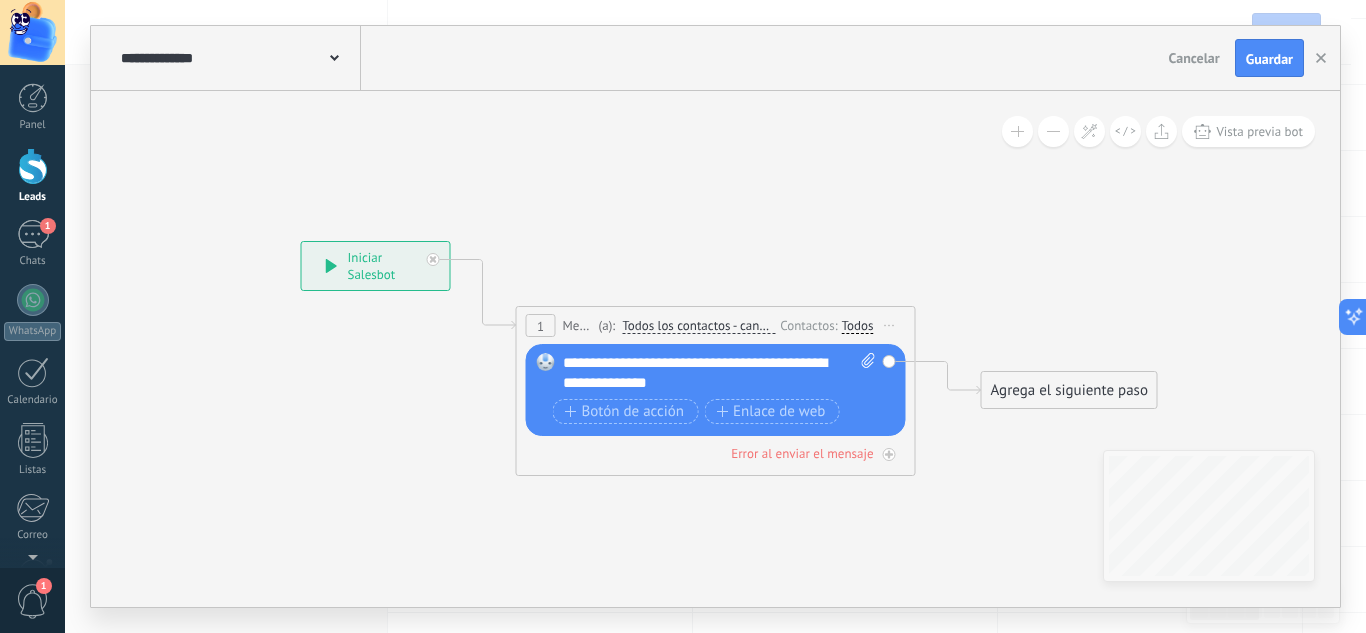 click on "Agrega el siguiente paso" at bounding box center (1069, 390) 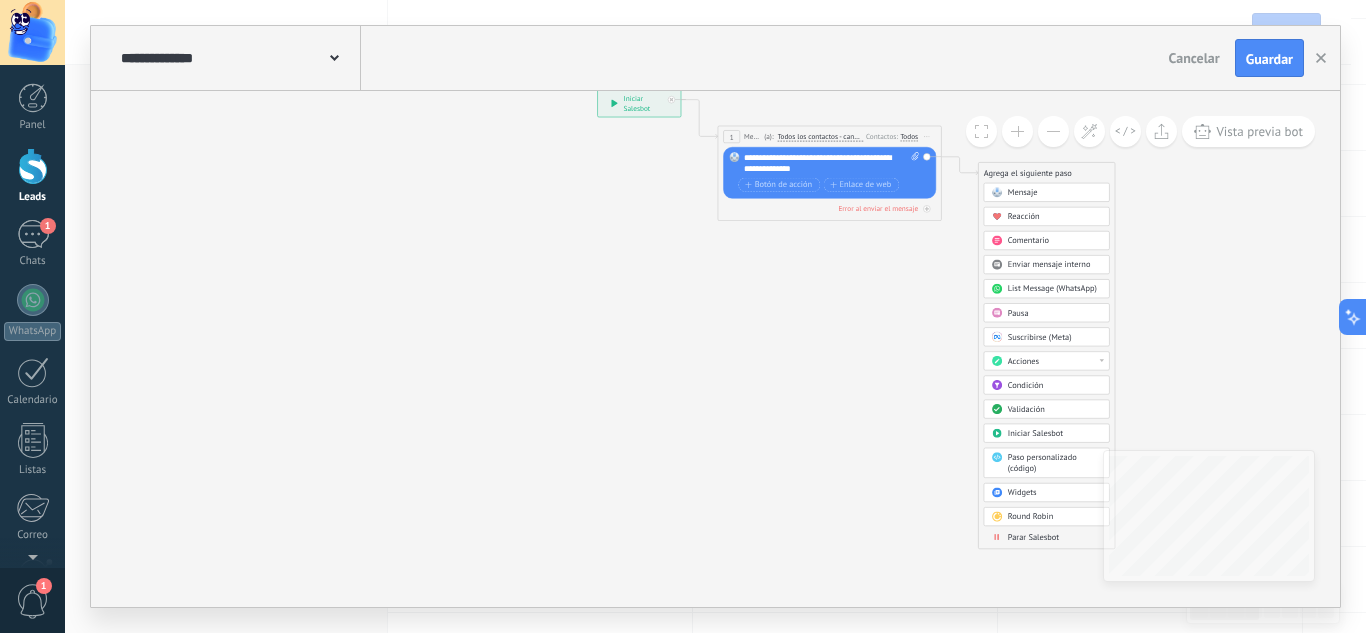 click on "Parar Salesbot" at bounding box center [1033, 537] 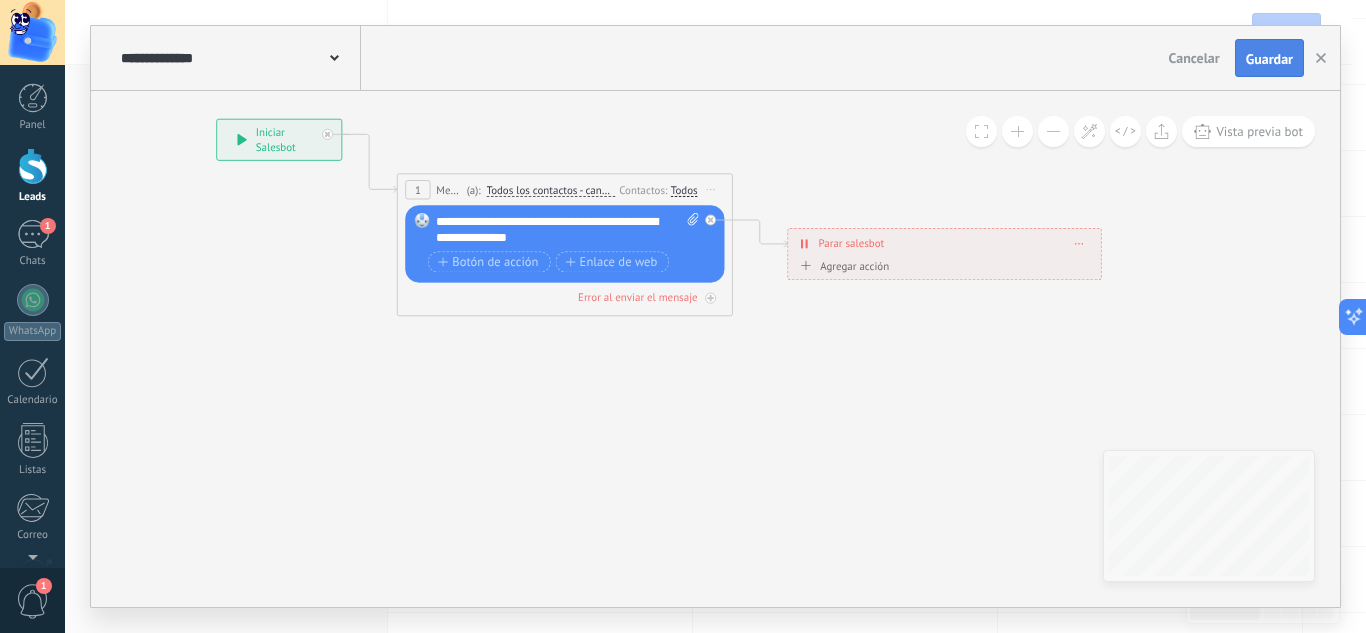 click on "Guardar" at bounding box center (1269, 59) 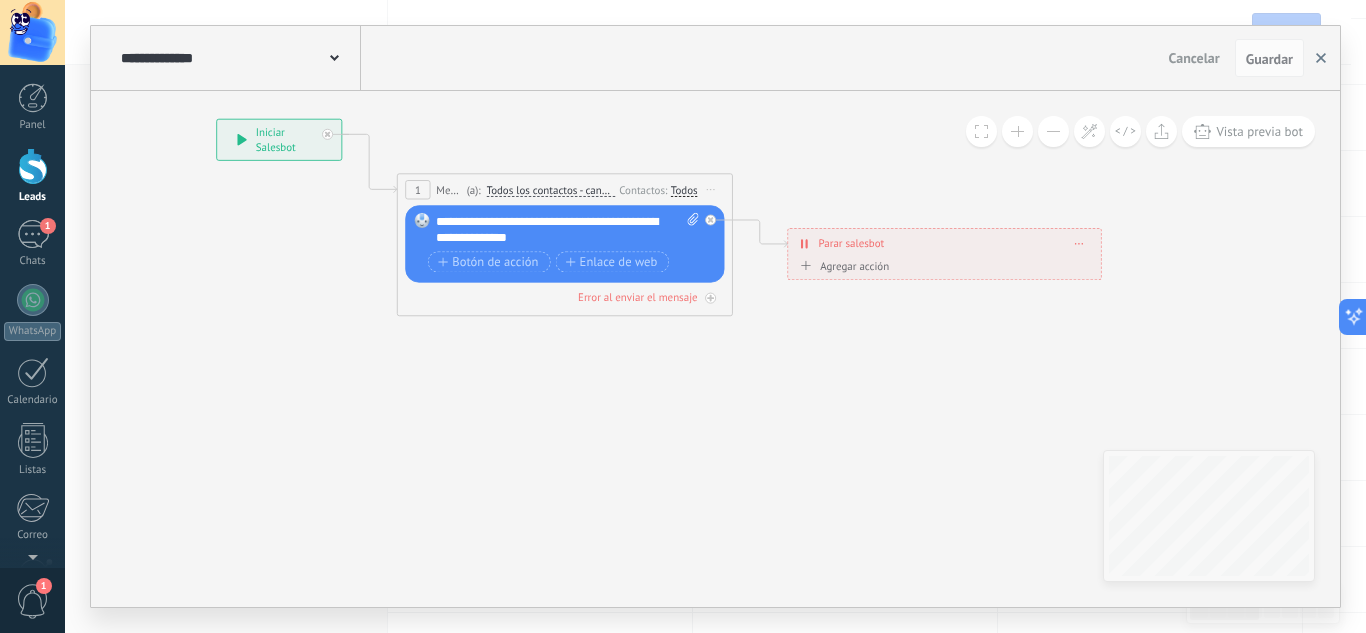 click 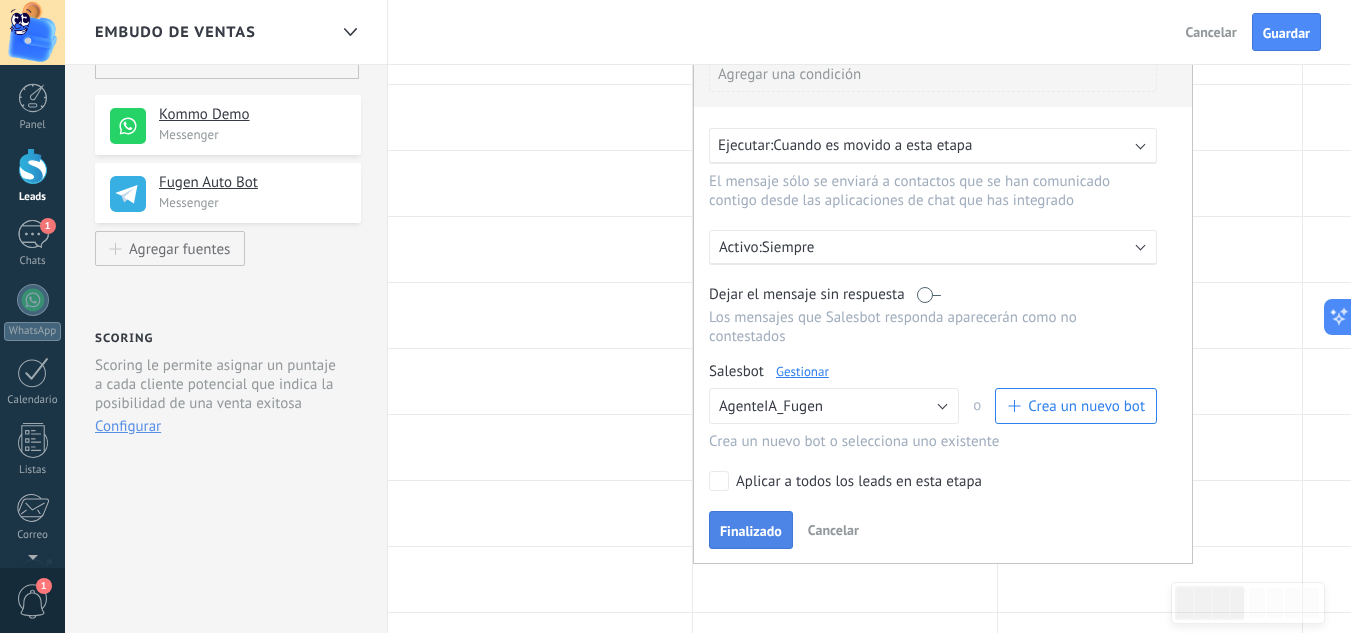 click on "Finalizado" at bounding box center [751, 531] 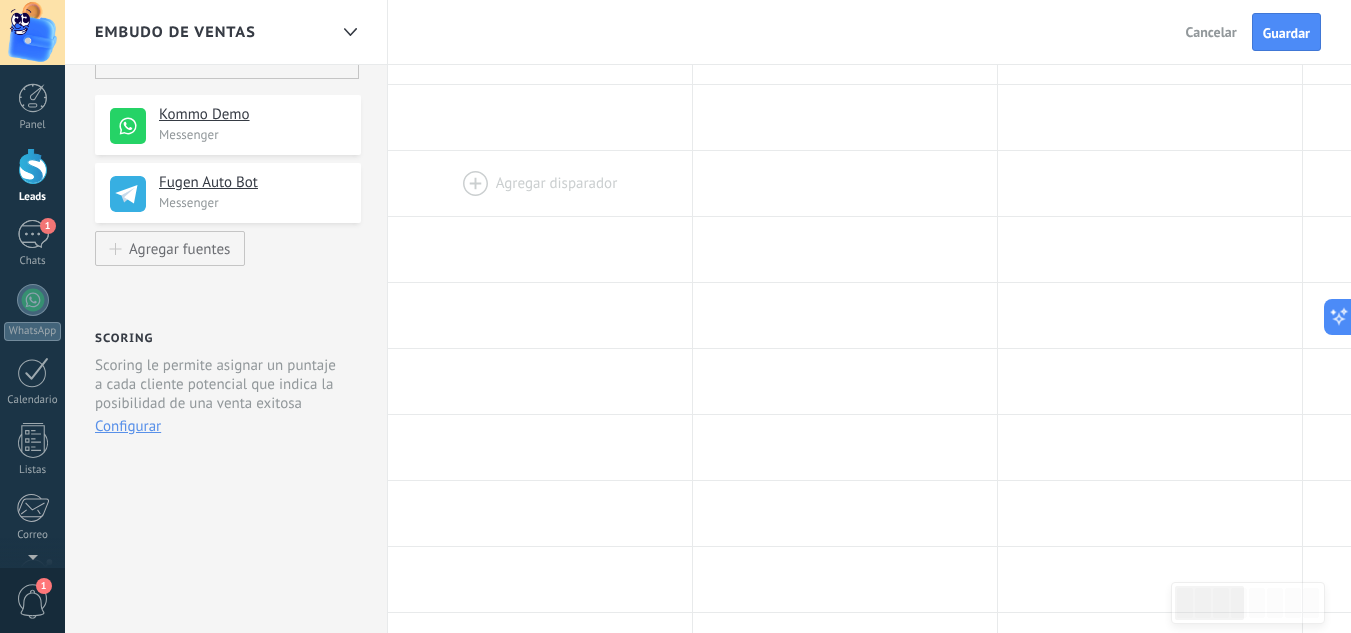scroll, scrollTop: 0, scrollLeft: 0, axis: both 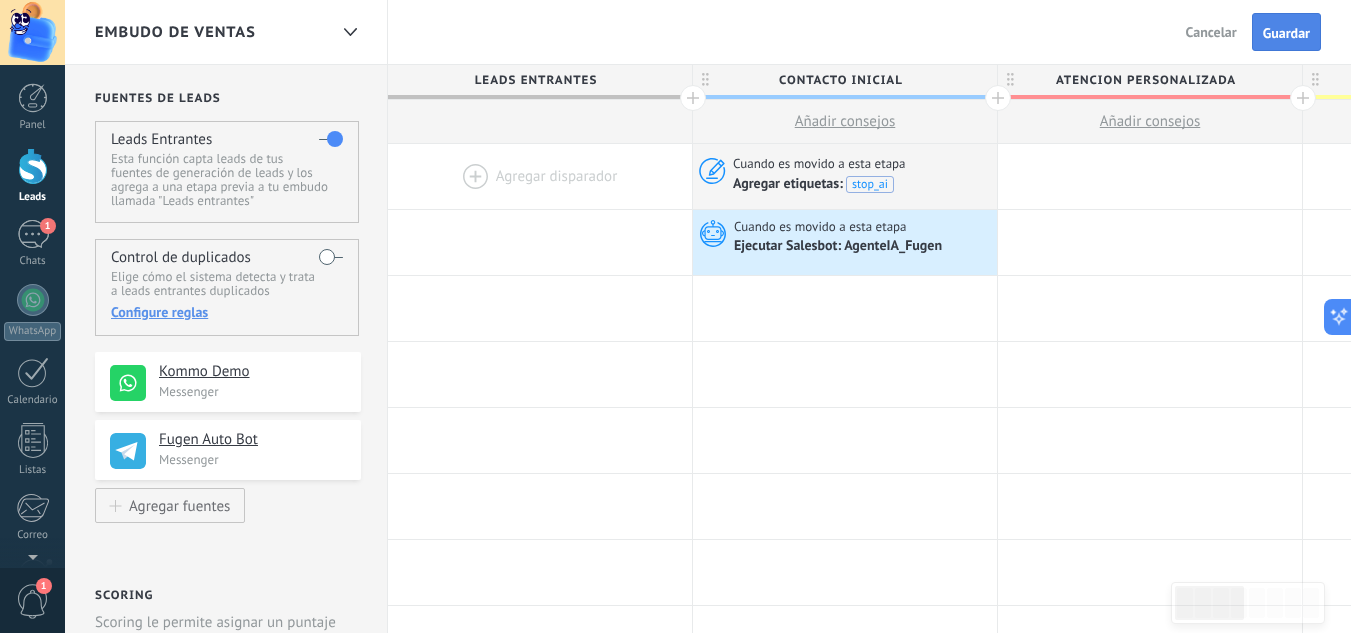 click on "Guardar" at bounding box center (1286, 33) 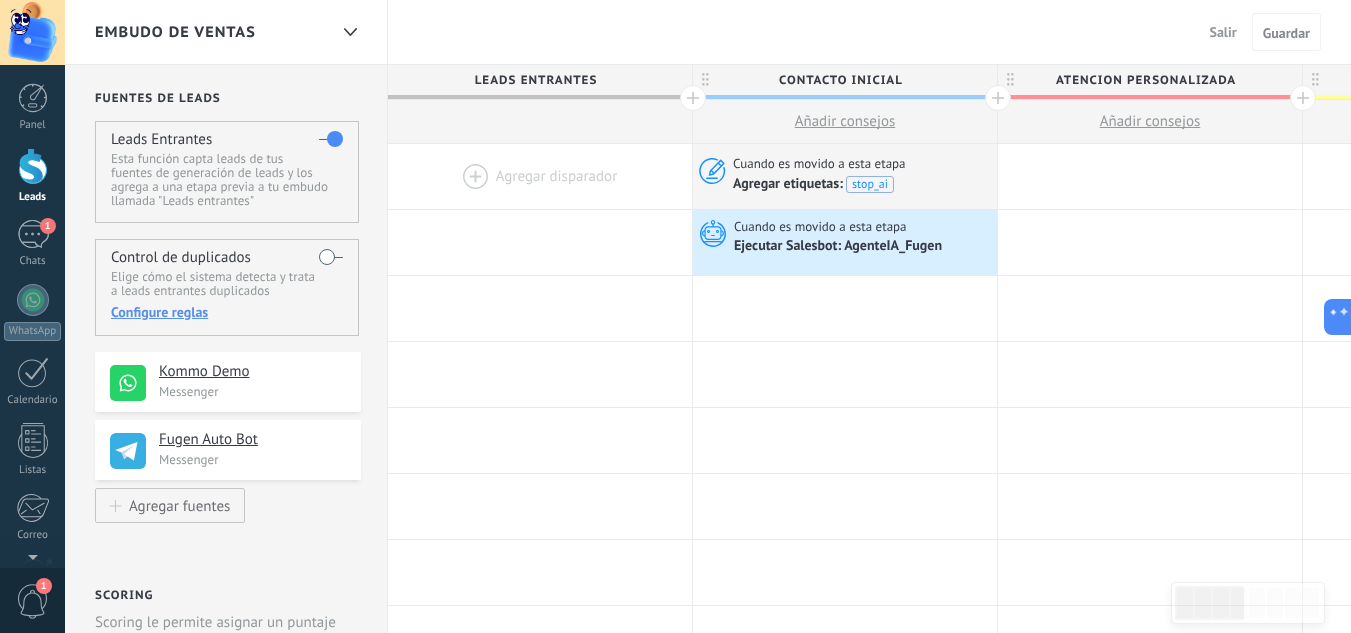 click on "Salir" at bounding box center (1223, 32) 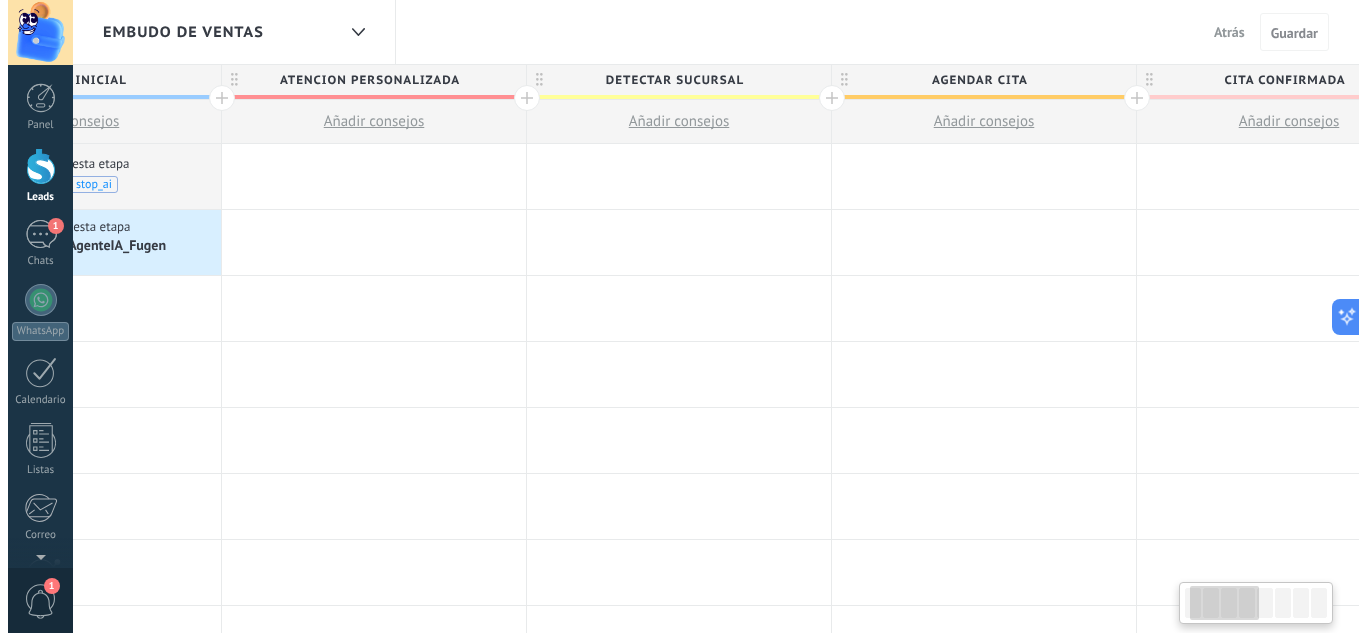 scroll, scrollTop: 0, scrollLeft: 0, axis: both 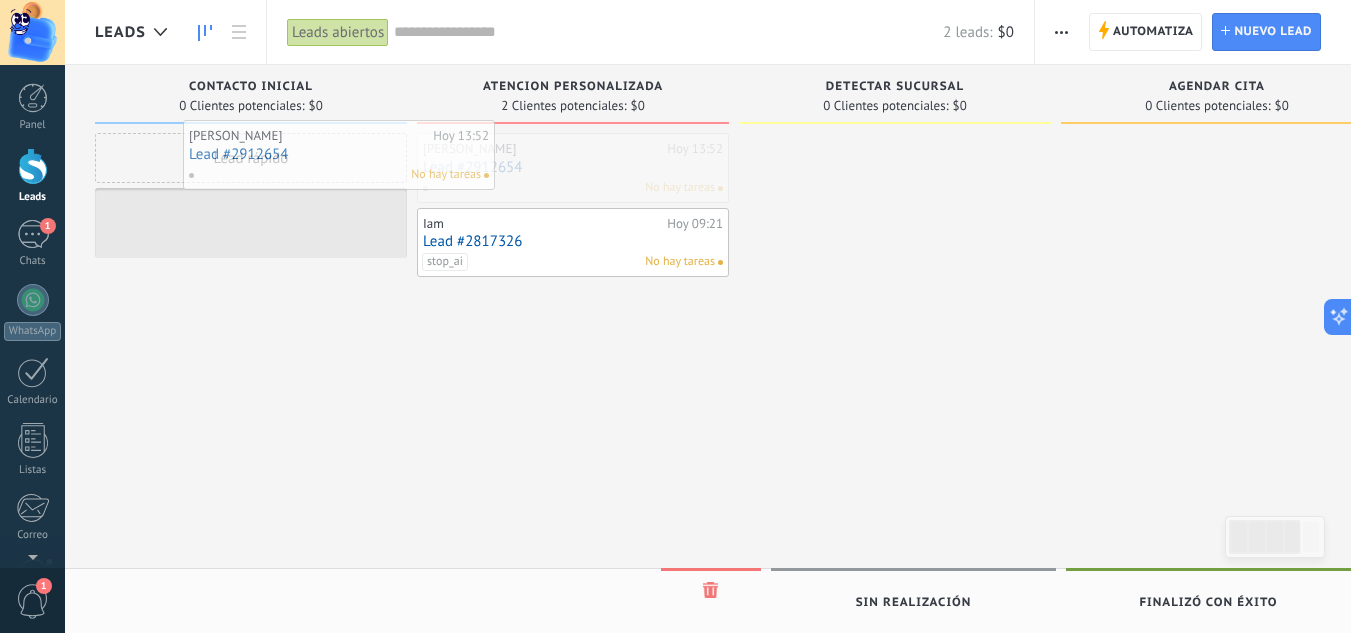 drag, startPoint x: 474, startPoint y: 176, endPoint x: 229, endPoint y: 178, distance: 245.00816 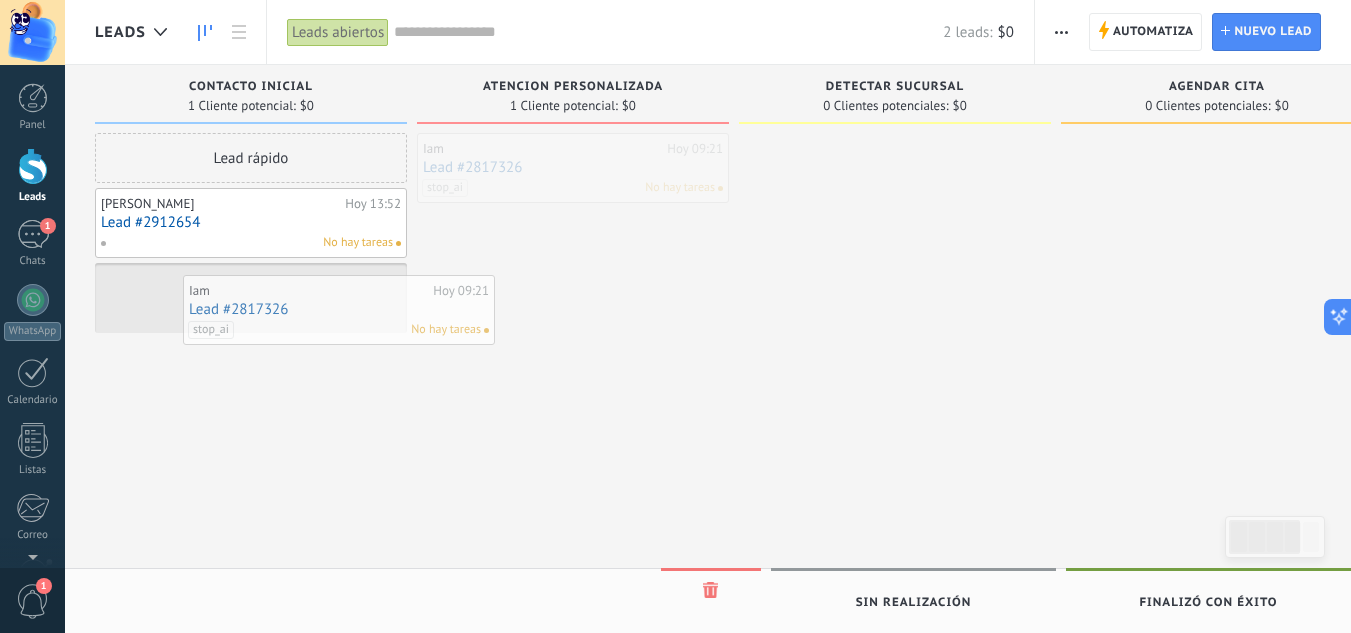 drag, startPoint x: 529, startPoint y: 160, endPoint x: 287, endPoint y: 296, distance: 277.59683 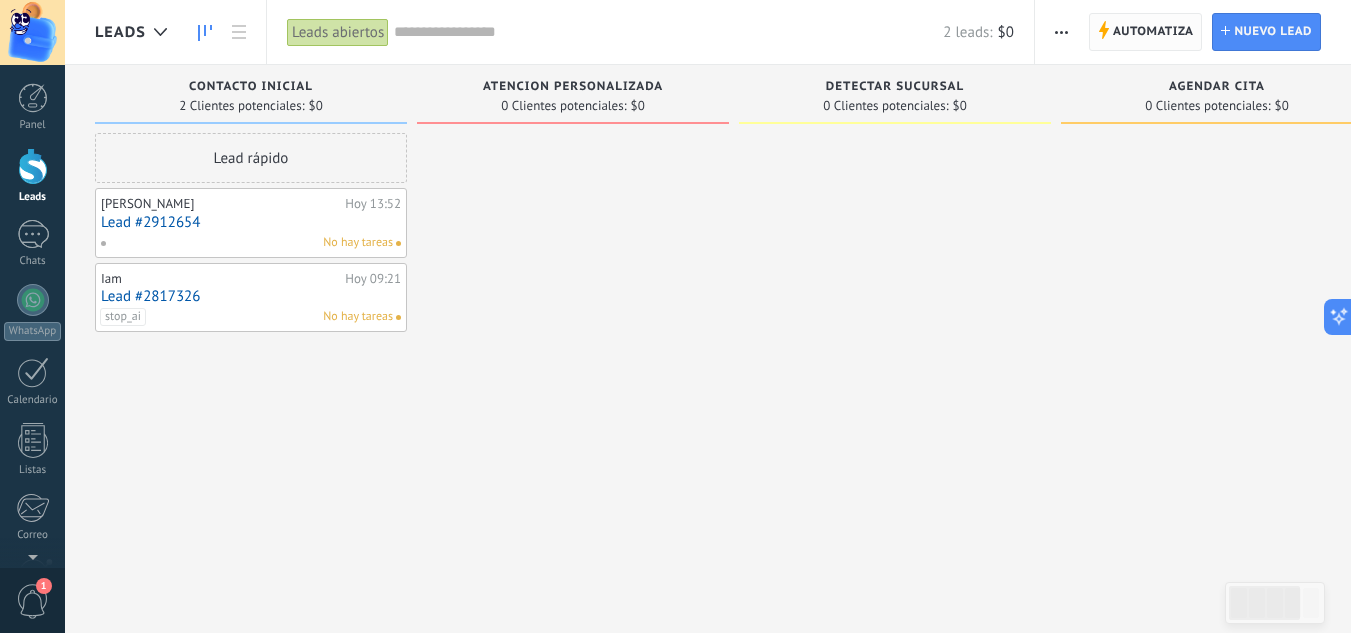 click on "Automatiza" at bounding box center [1153, 32] 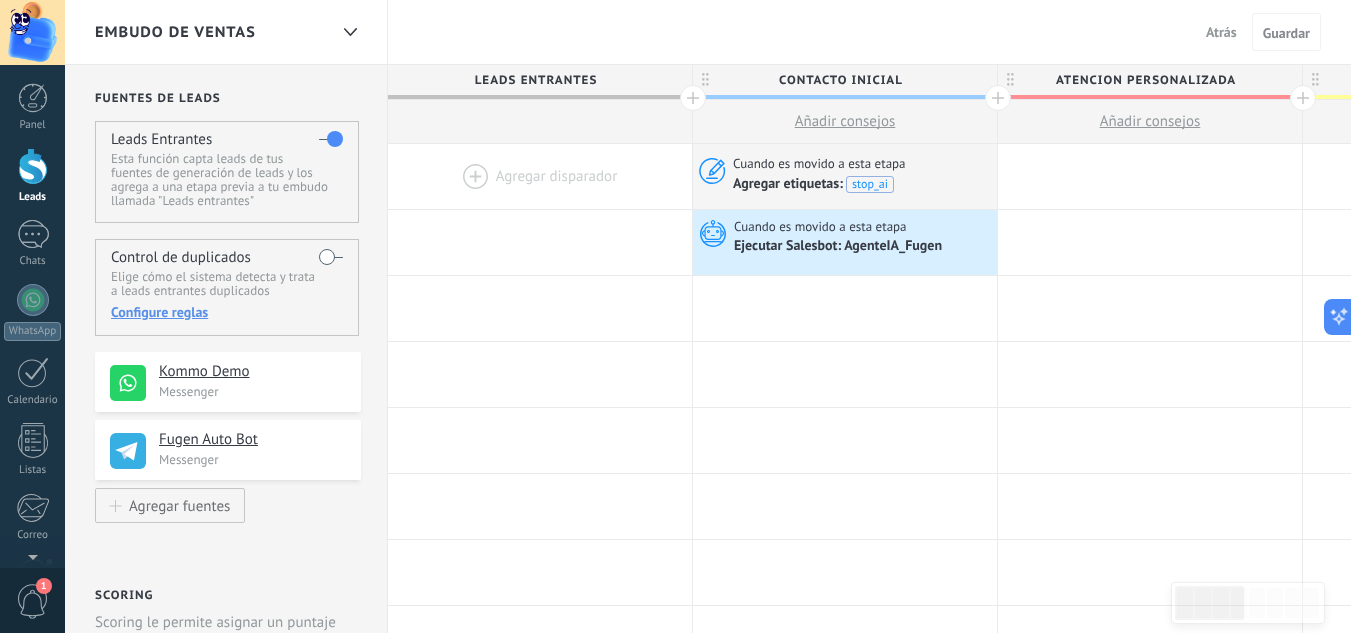 click on "Contacto inicial" at bounding box center (840, 80) 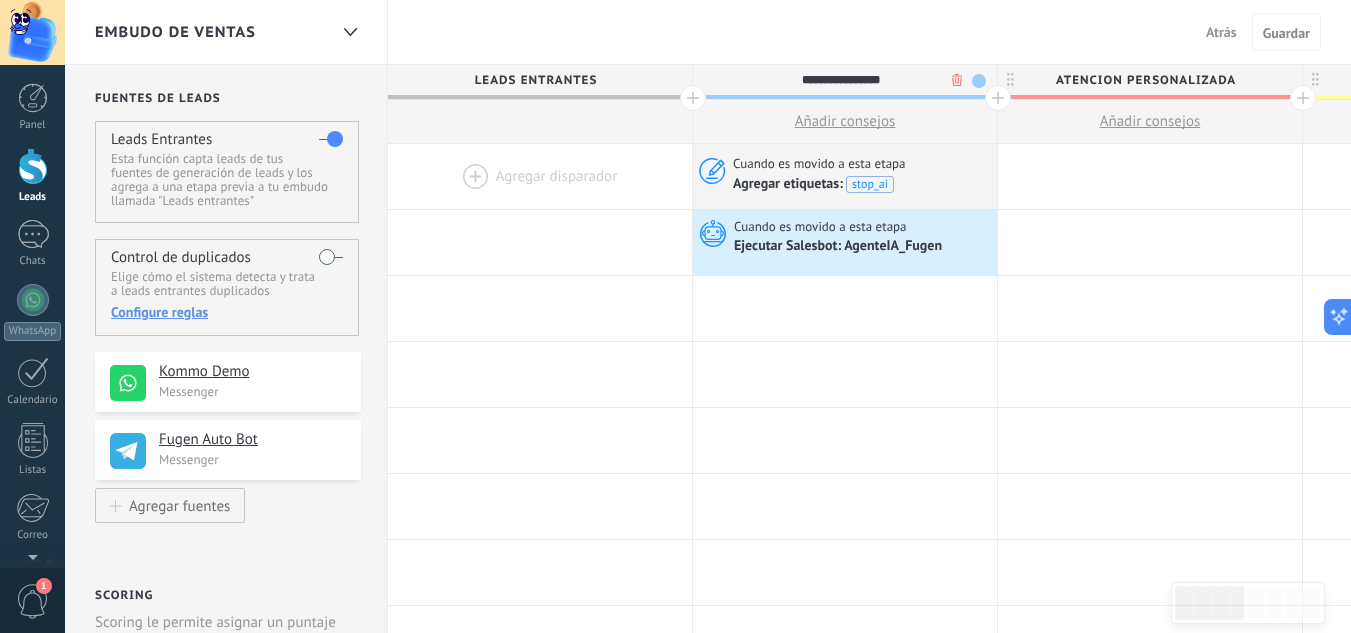 click on "**********" at bounding box center (840, 80) 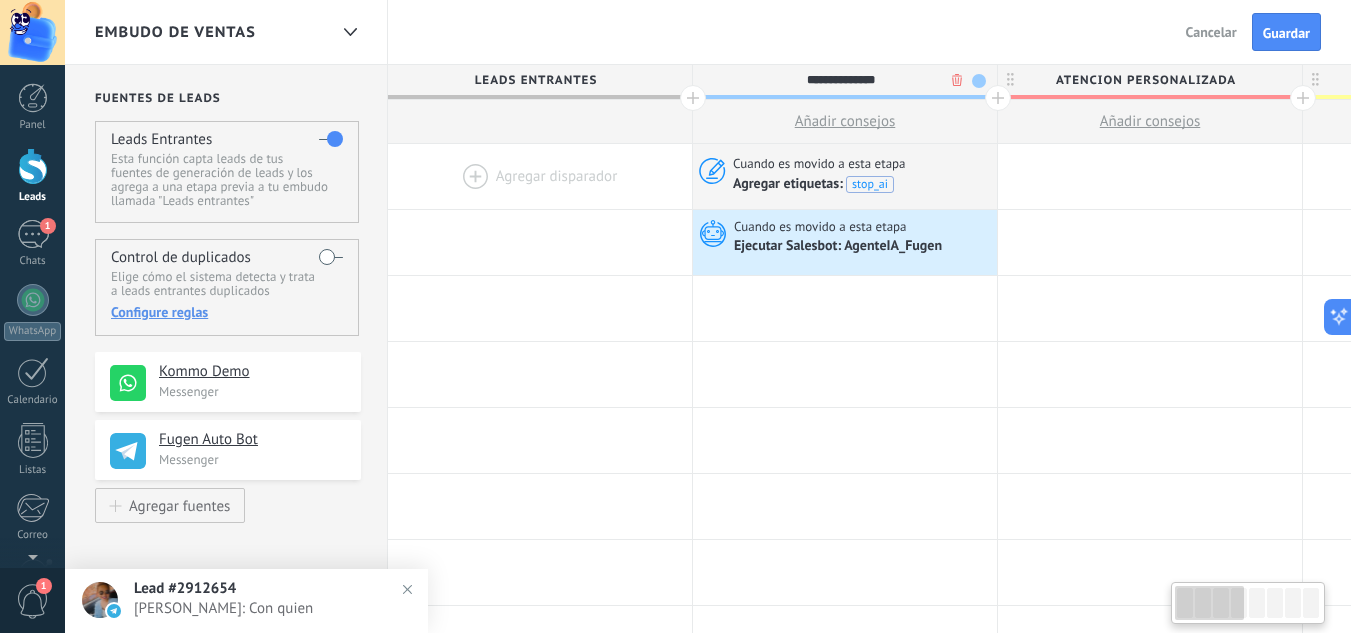 type on "**********" 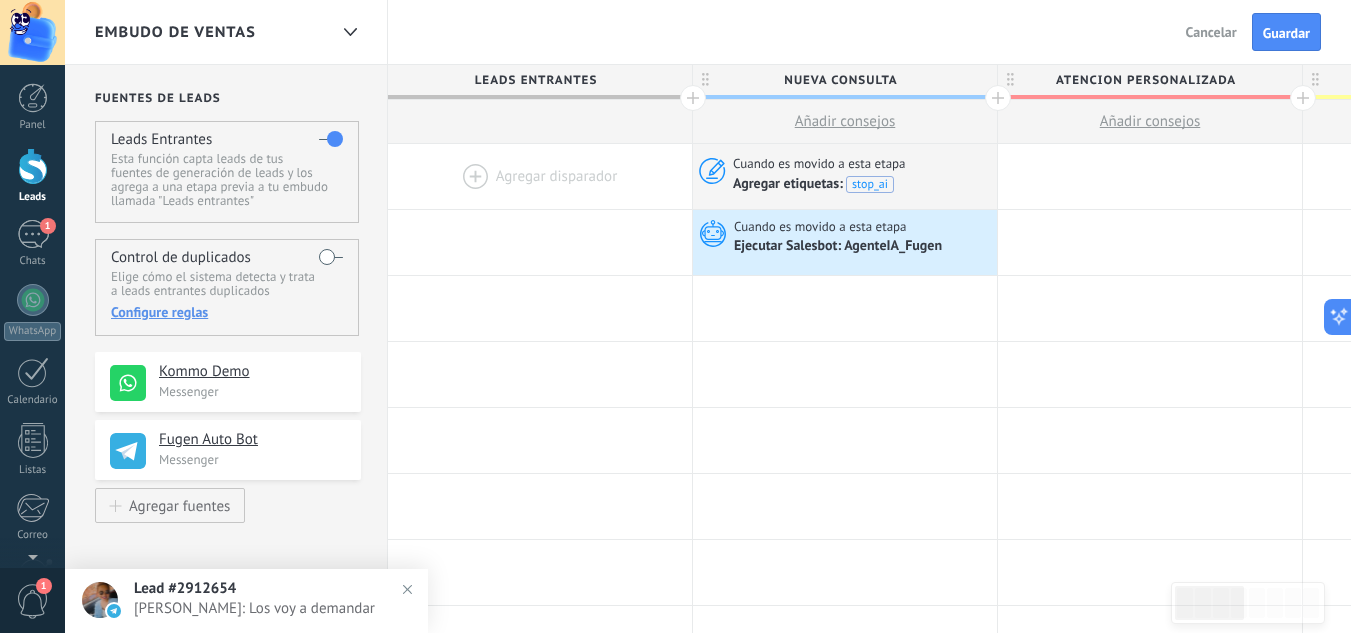 click on "Embudo de ventas Atrás Cancelar Guardar" at bounding box center [708, 32] 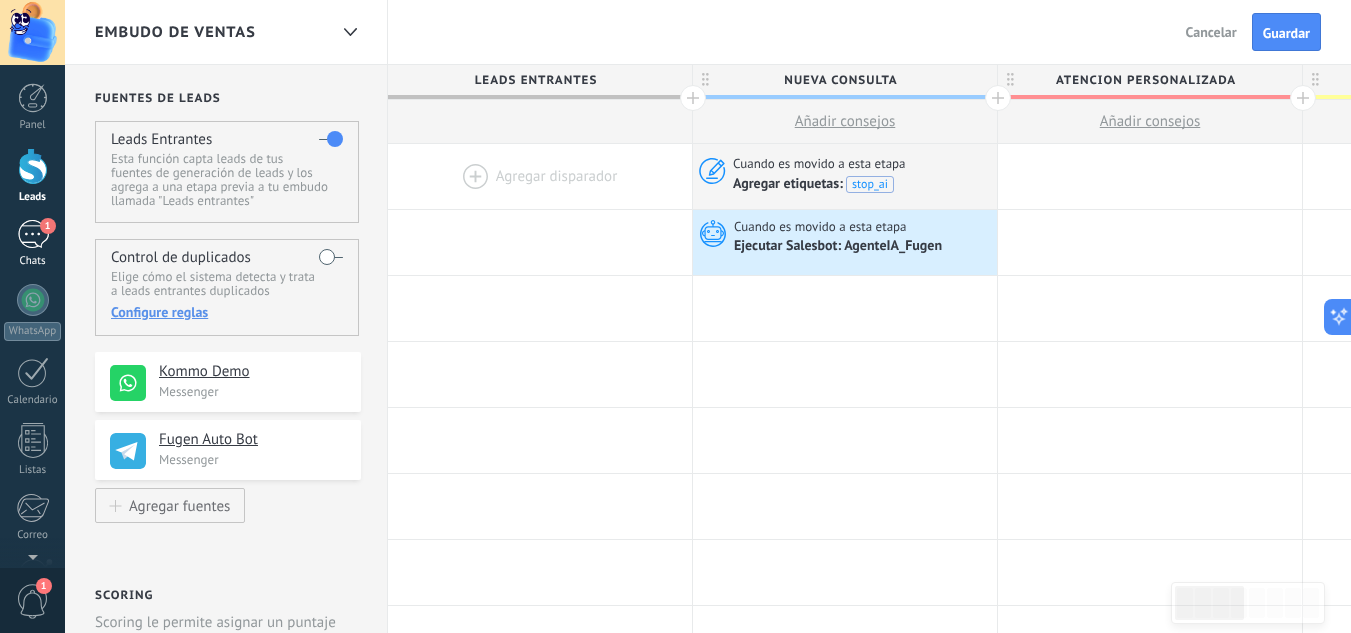 click on "1" at bounding box center (33, 234) 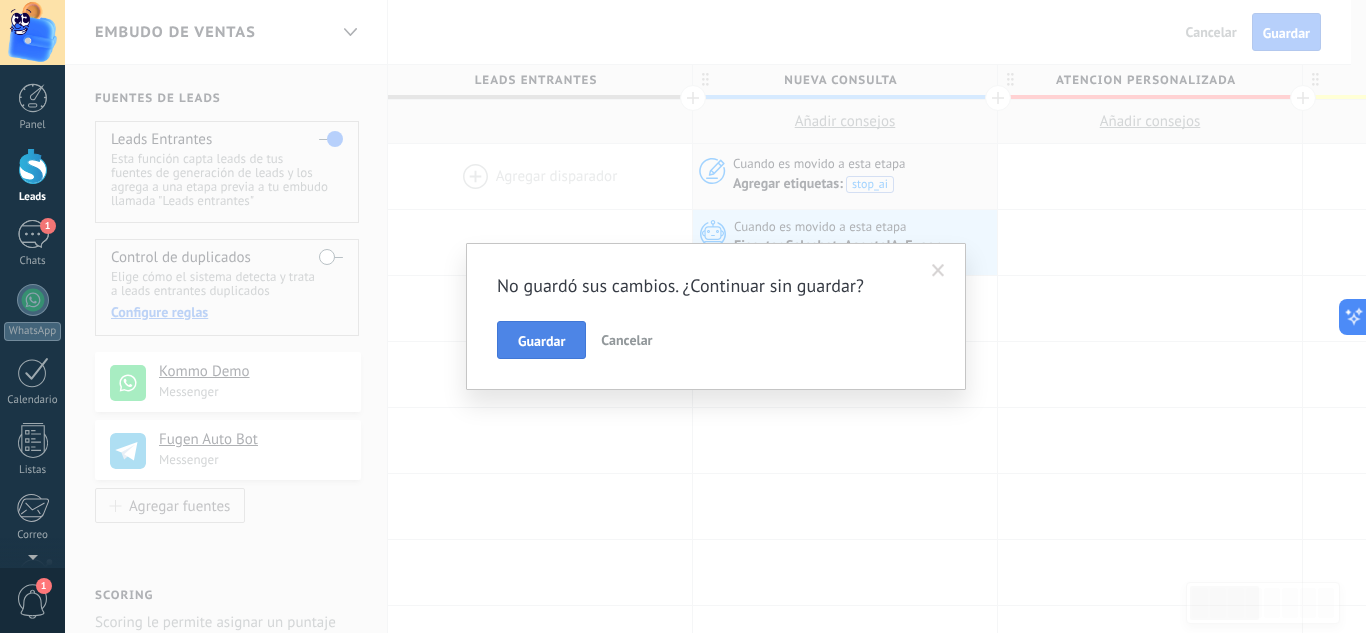 click on "Guardar" at bounding box center (541, 341) 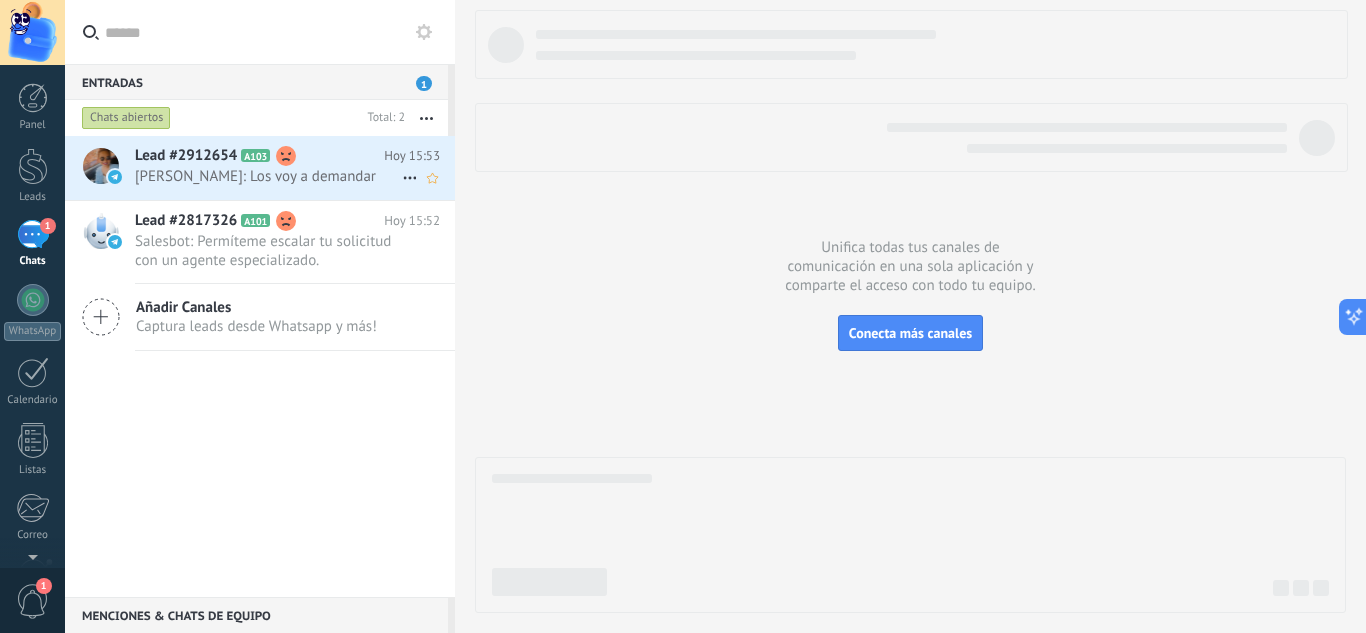 click on "[PERSON_NAME]: Los voy a demandar" at bounding box center (268, 176) 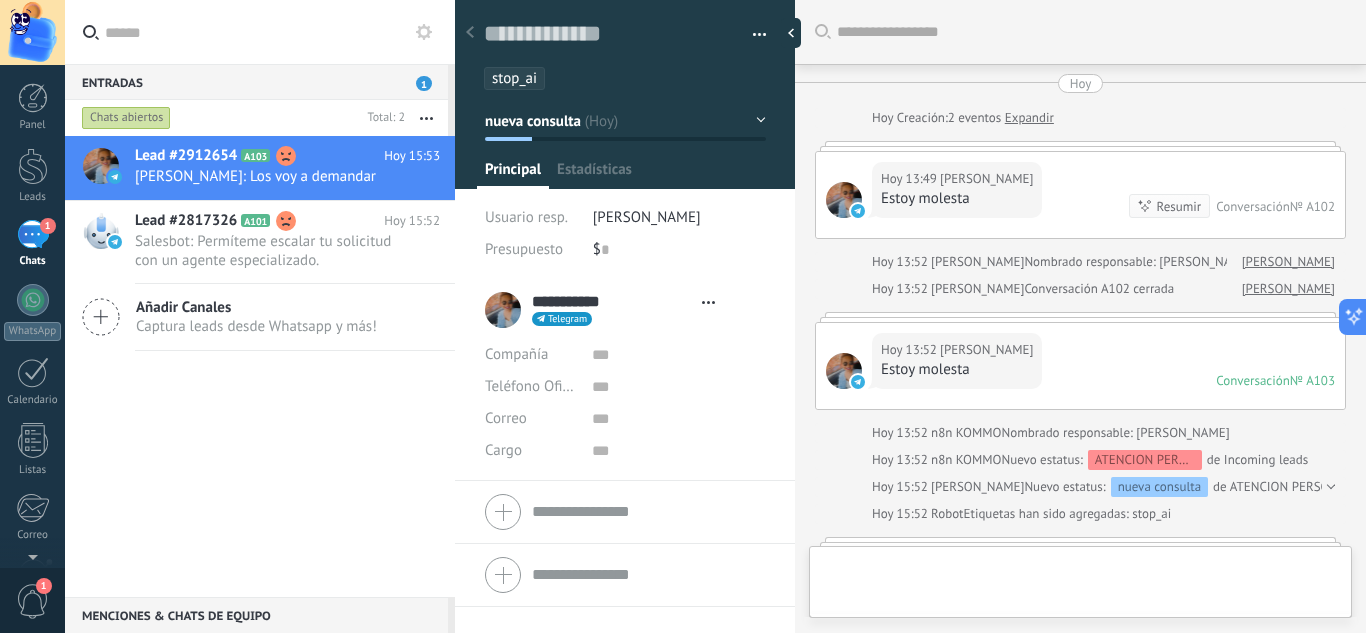 type on "**********" 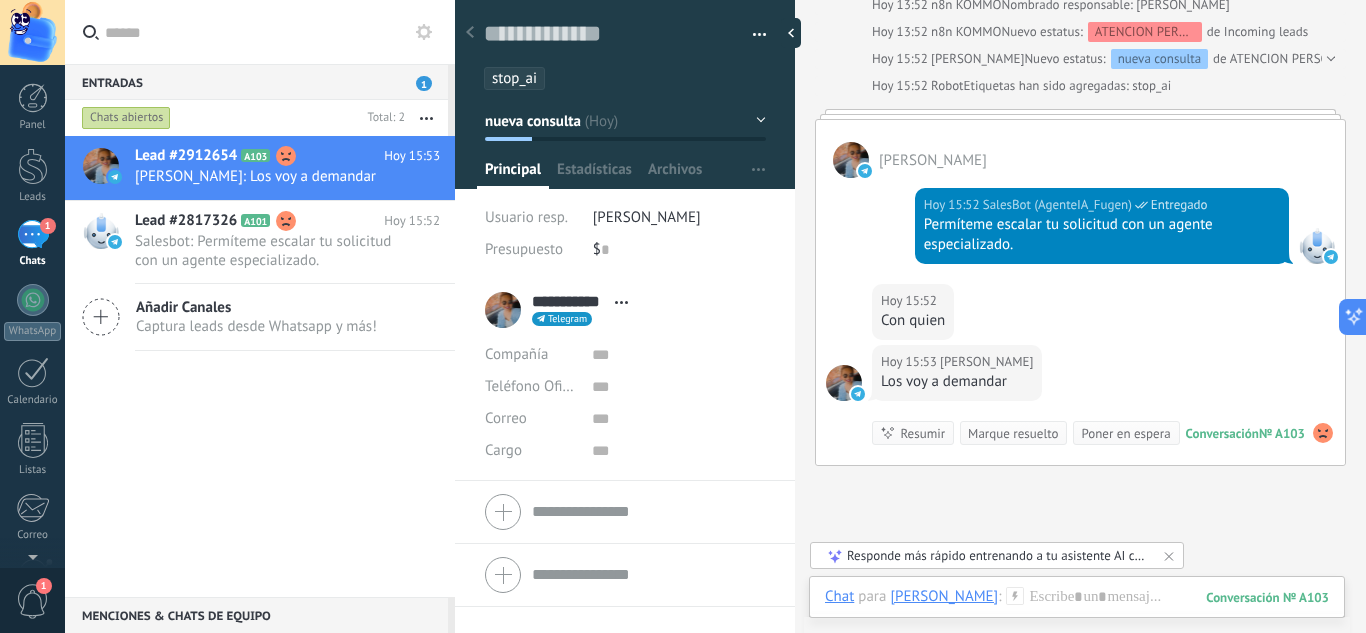 scroll, scrollTop: 427, scrollLeft: 0, axis: vertical 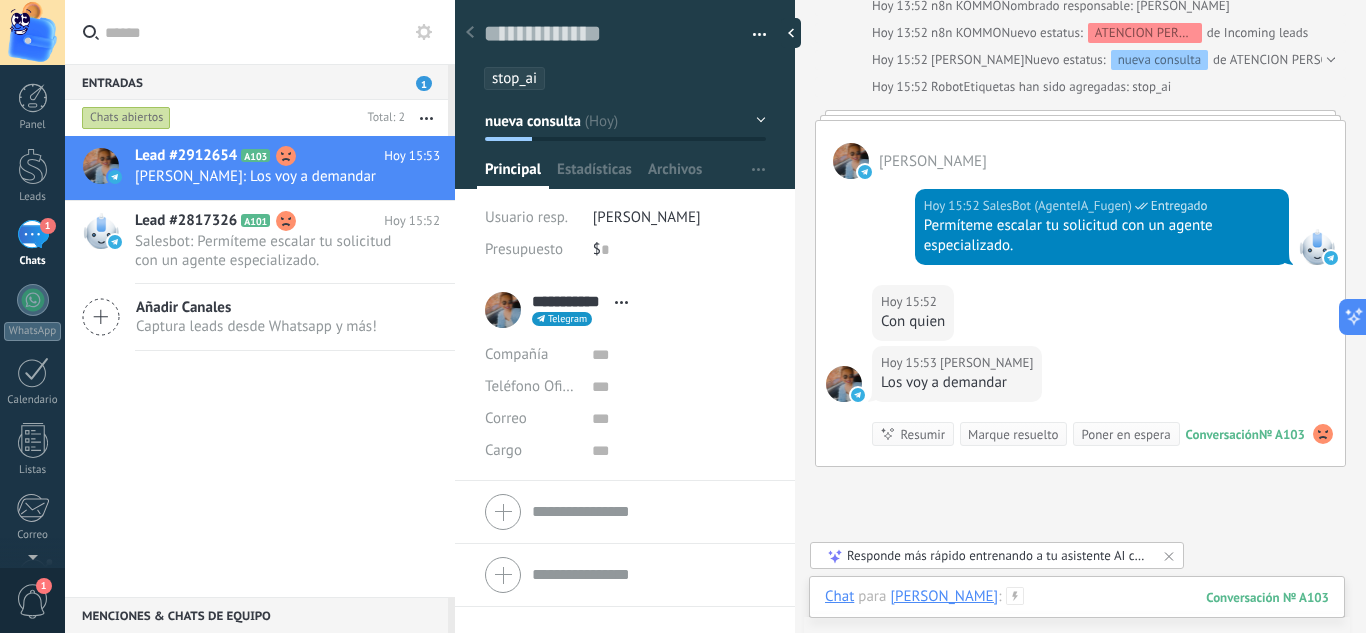 click at bounding box center (1077, 617) 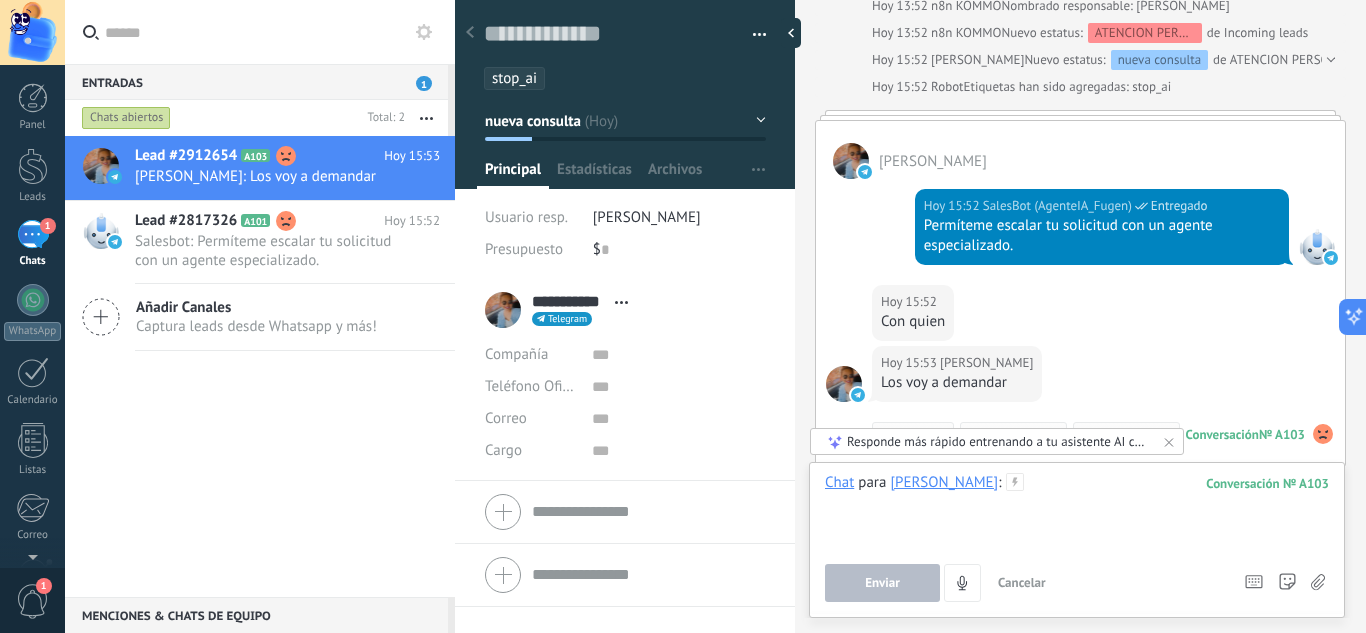 type 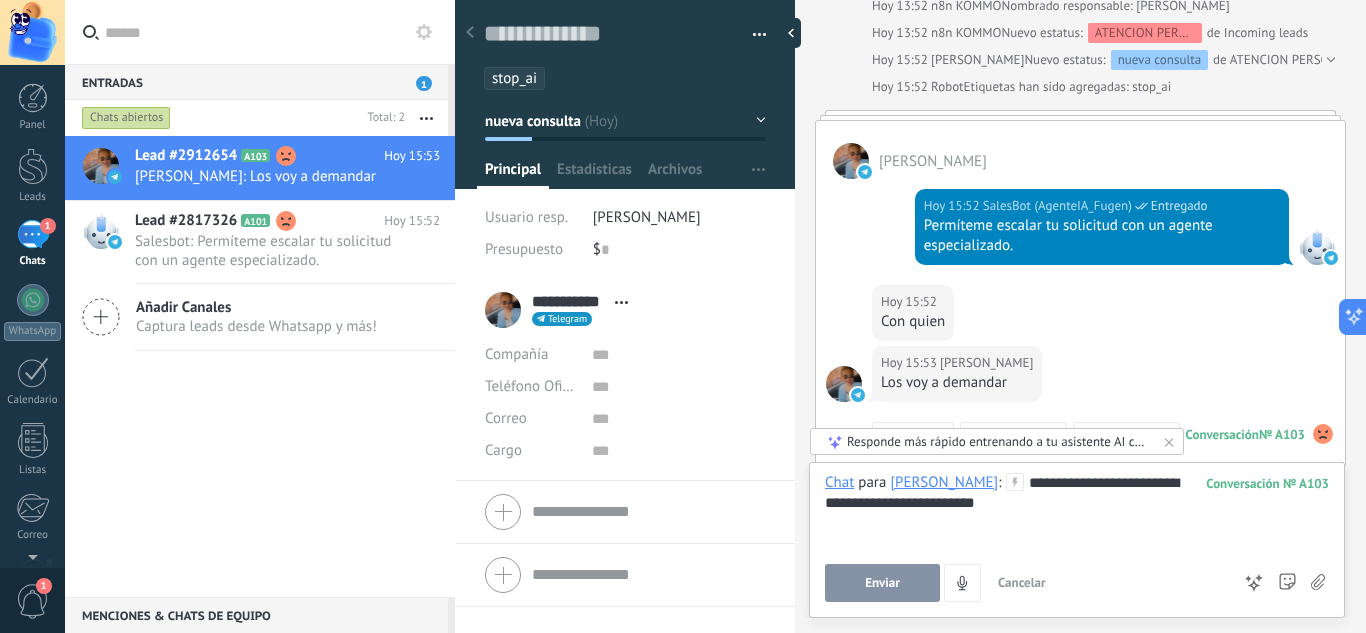 click on "Enviar" at bounding box center (882, 583) 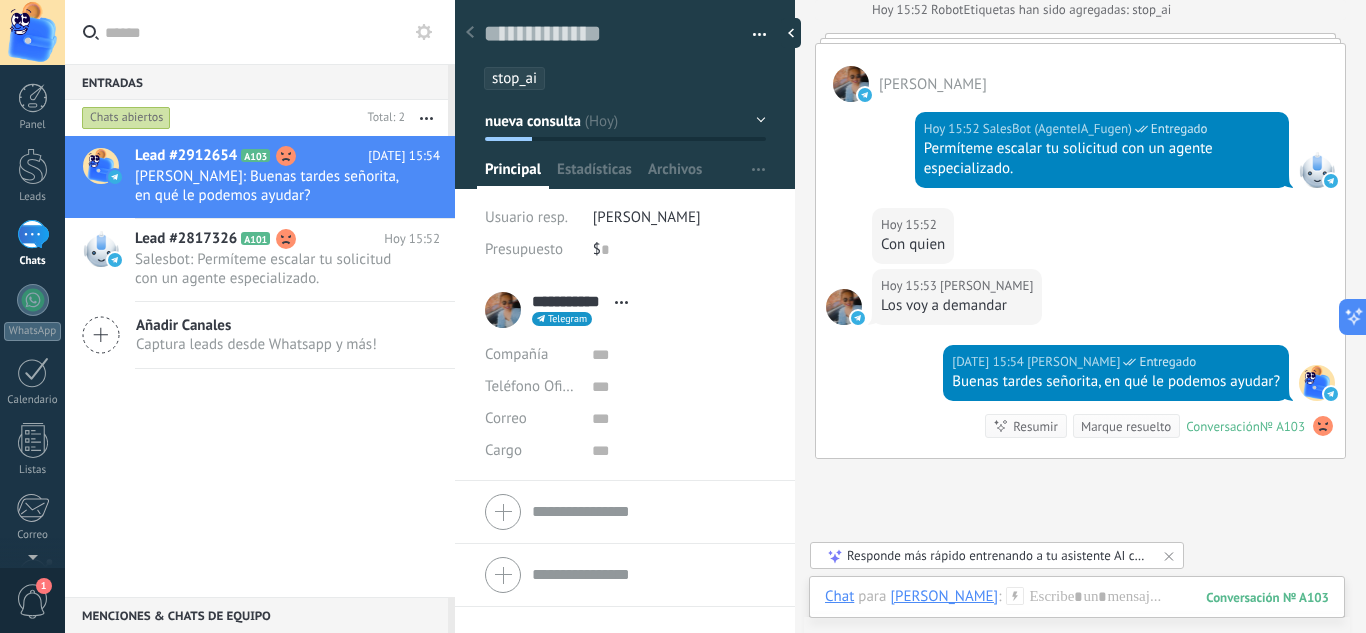 scroll, scrollTop: 503, scrollLeft: 0, axis: vertical 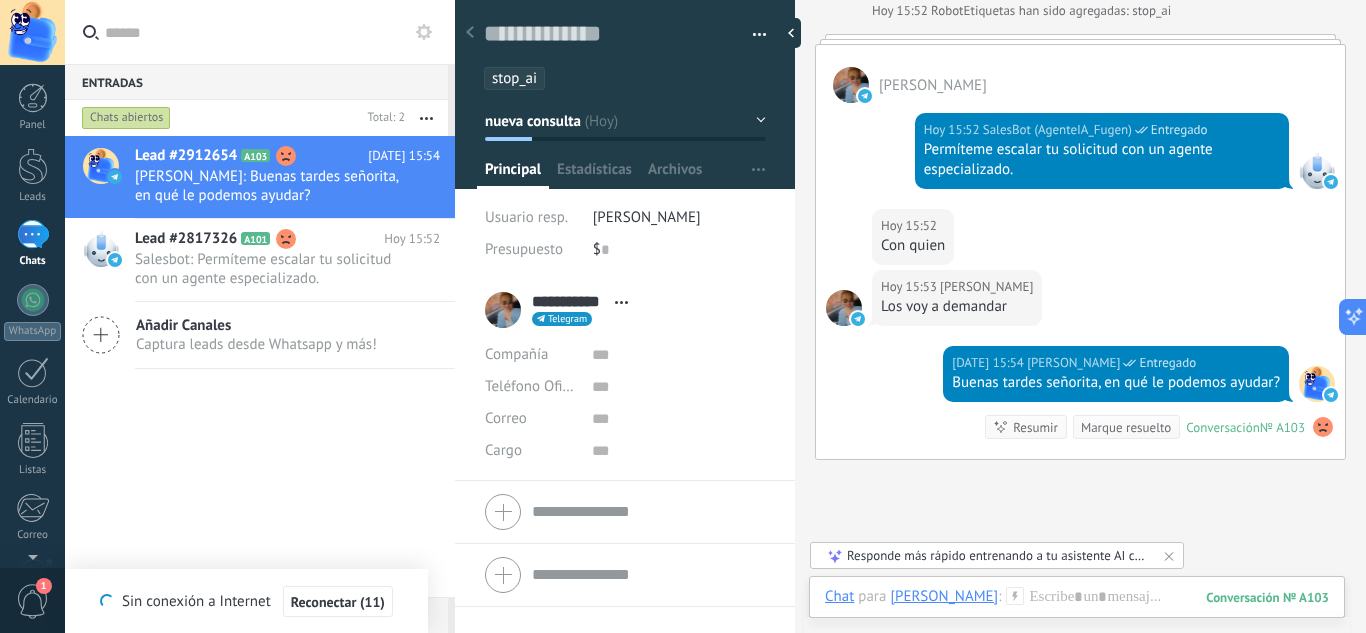 click on "[DATE] 15:52 SalesBot (AgenteIA_Fugen)  Entregado Permíteme escalar tu solicitud con un agente especializado." at bounding box center (1080, 156) 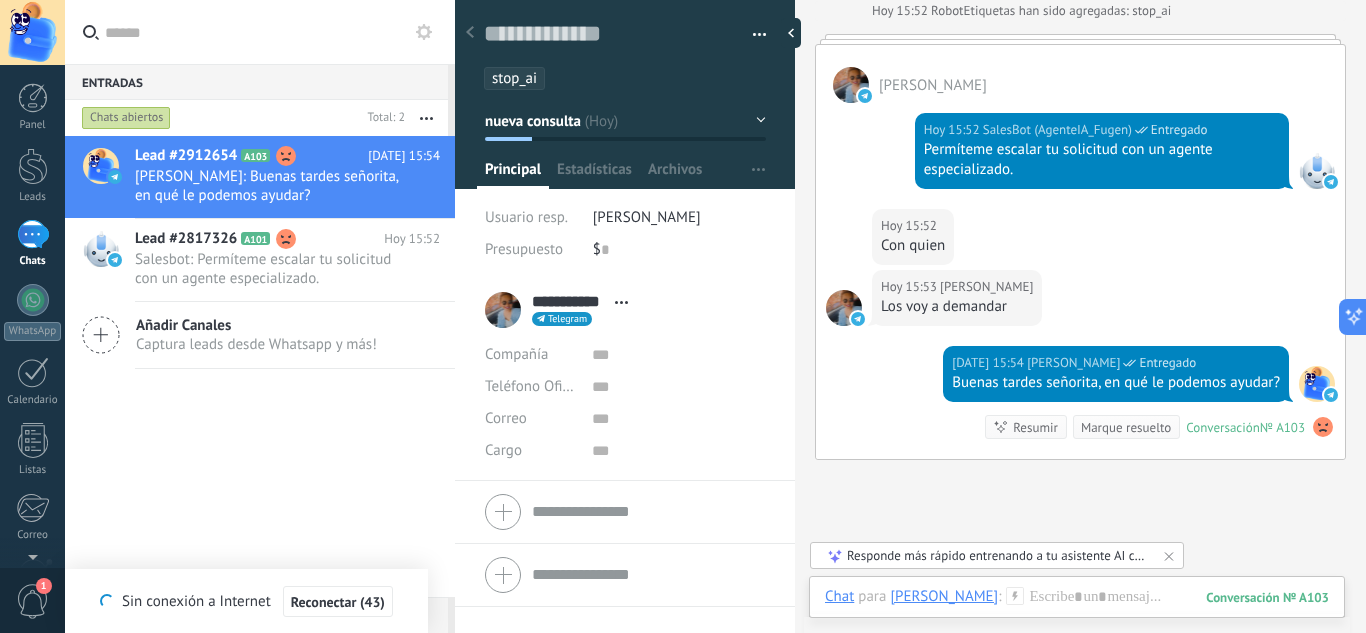 click on "[DATE] 15:52 [PERSON_NAME]  Con quien" at bounding box center (1080, 239) 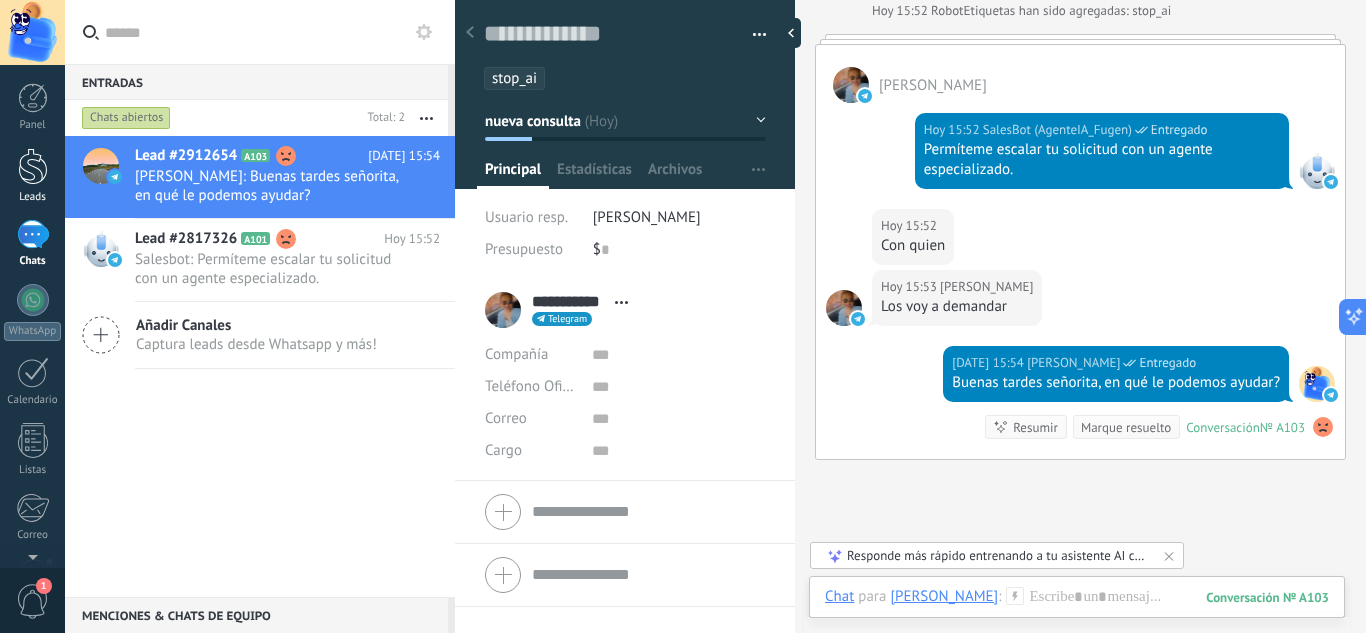 click at bounding box center (33, 166) 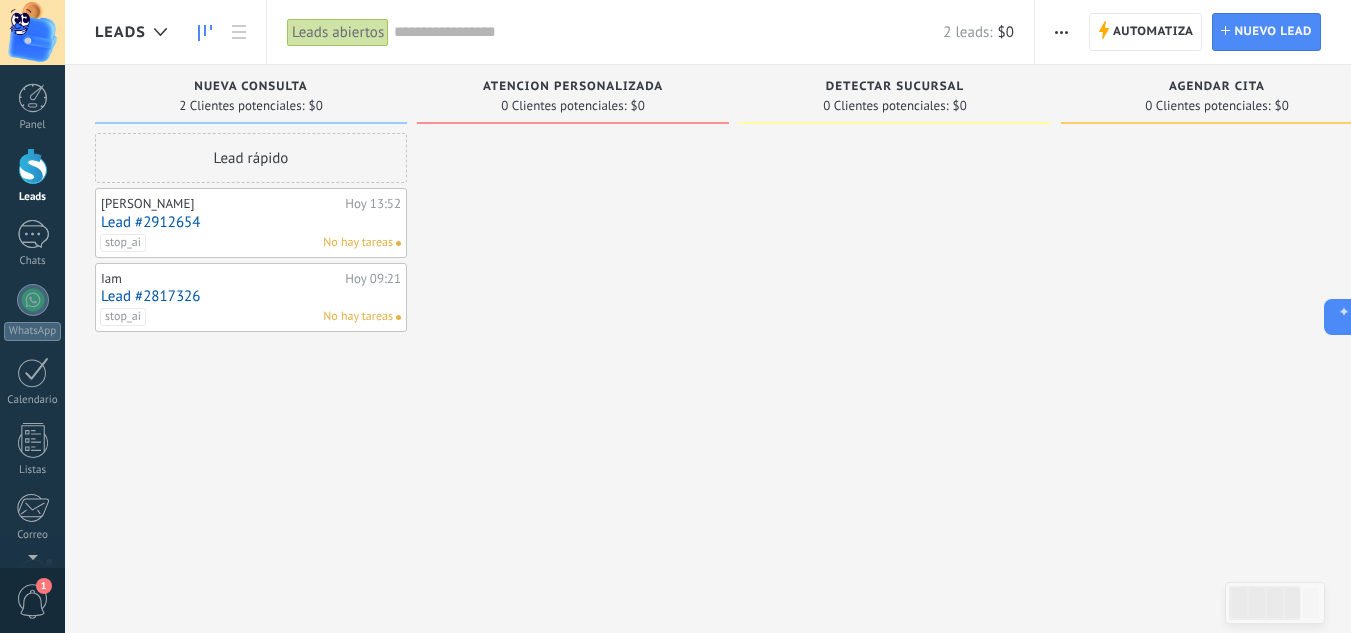 click on "Lead #2912654" at bounding box center (251, 222) 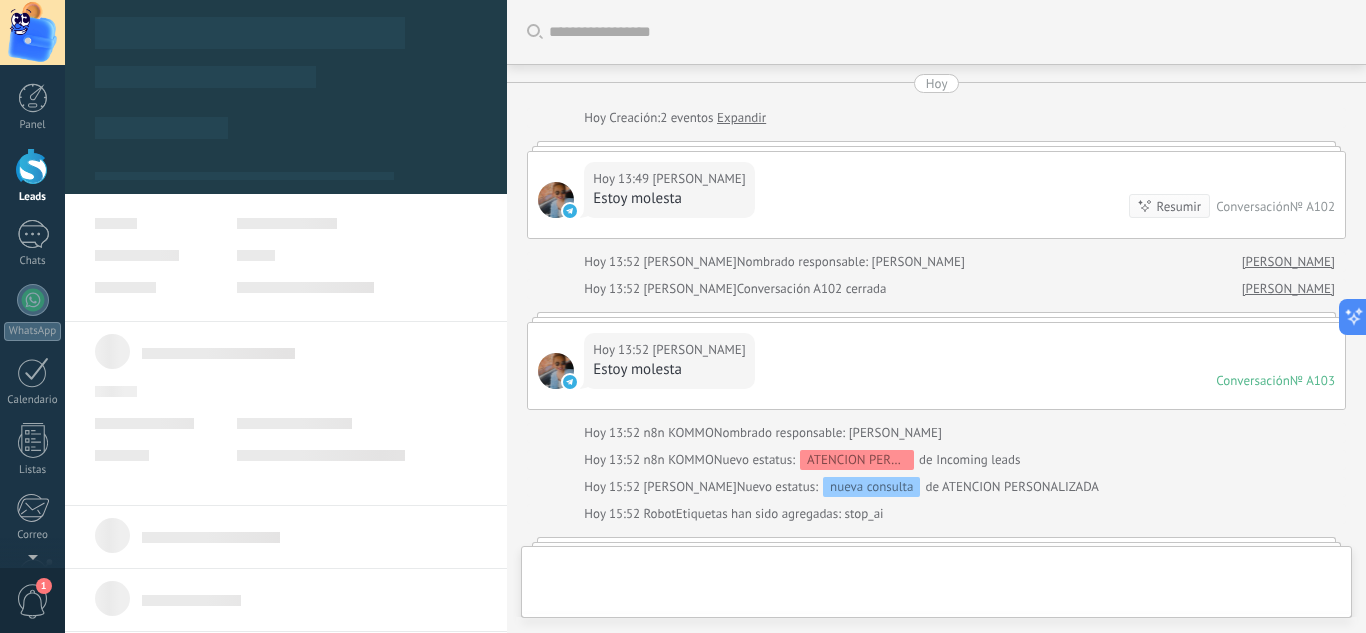 scroll, scrollTop: 659, scrollLeft: 0, axis: vertical 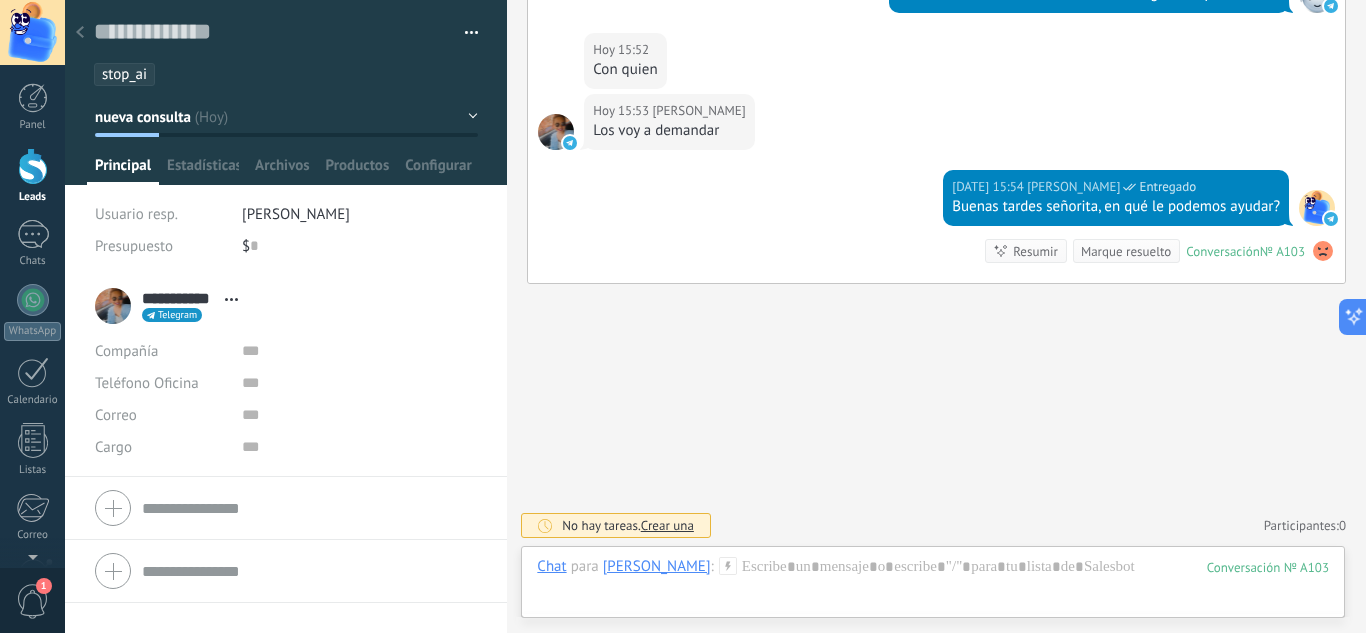 click on "stop_ai" at bounding box center (124, 74) 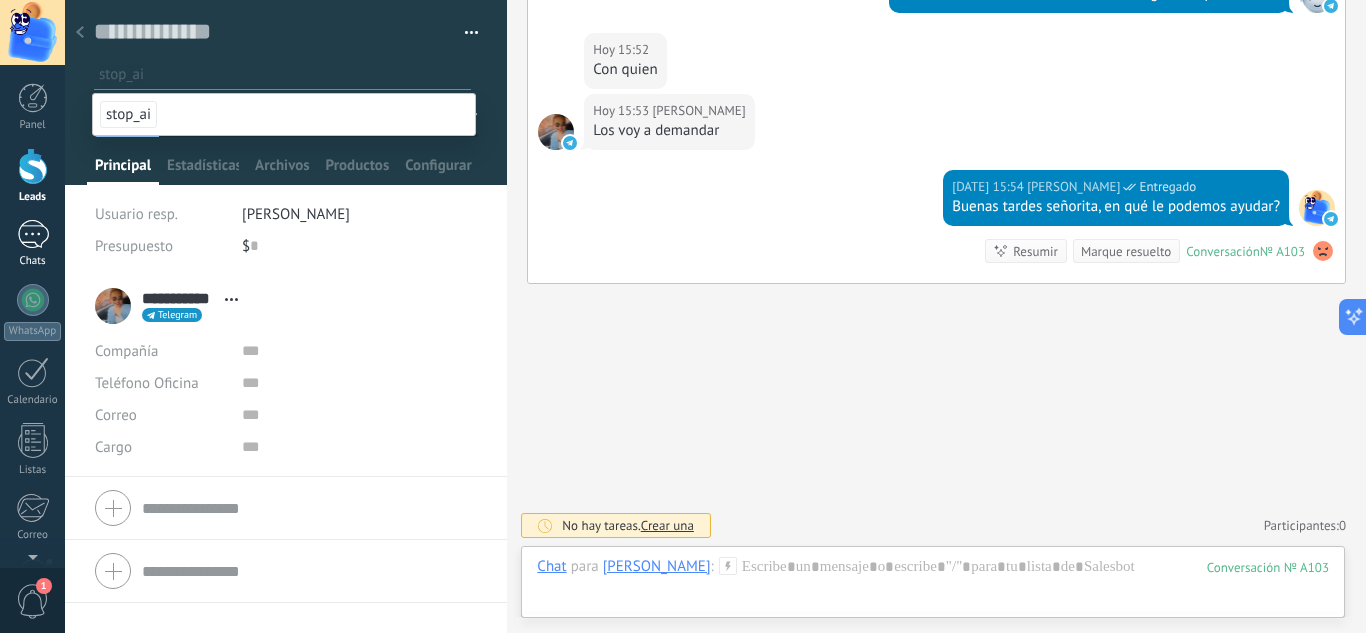 click on "1" at bounding box center [33, 234] 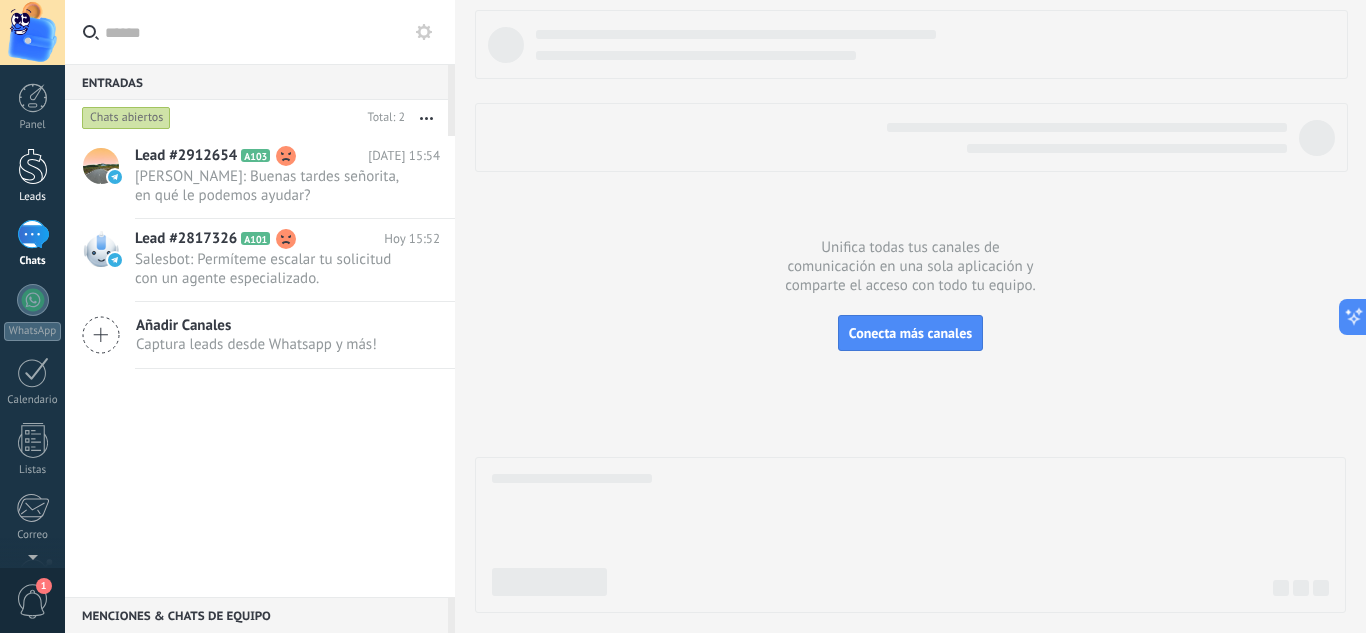 click at bounding box center (33, 166) 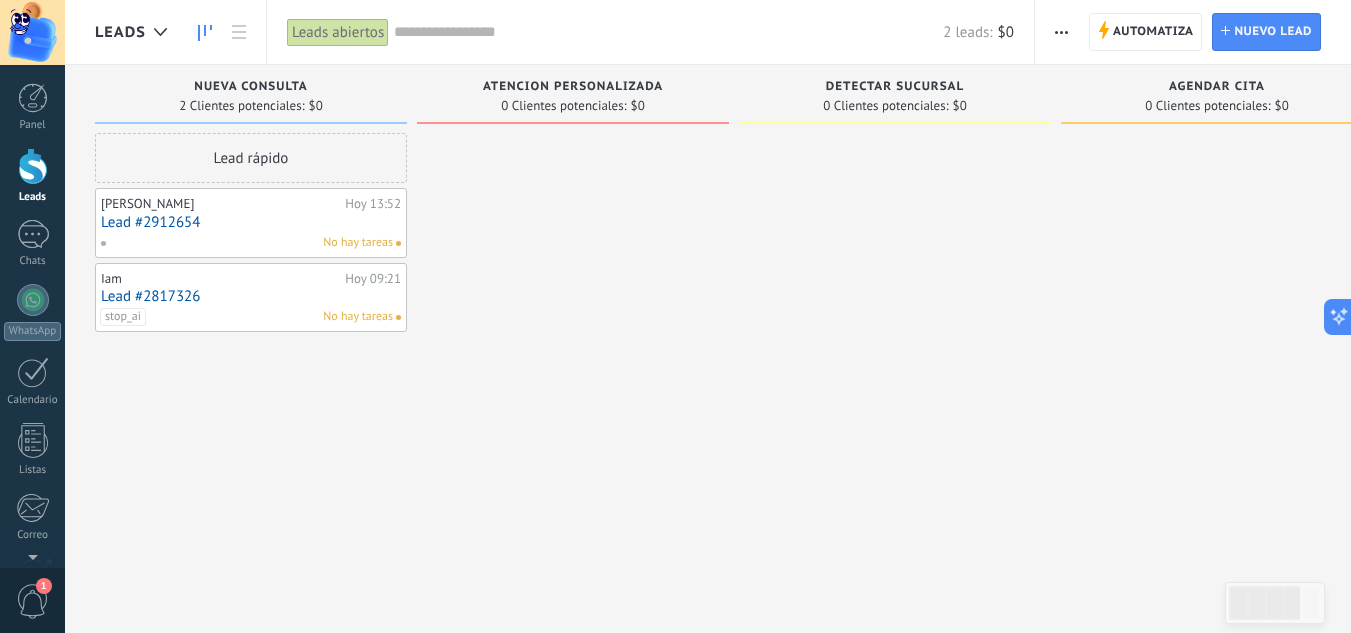 click on "Lead #2817326" at bounding box center (251, 296) 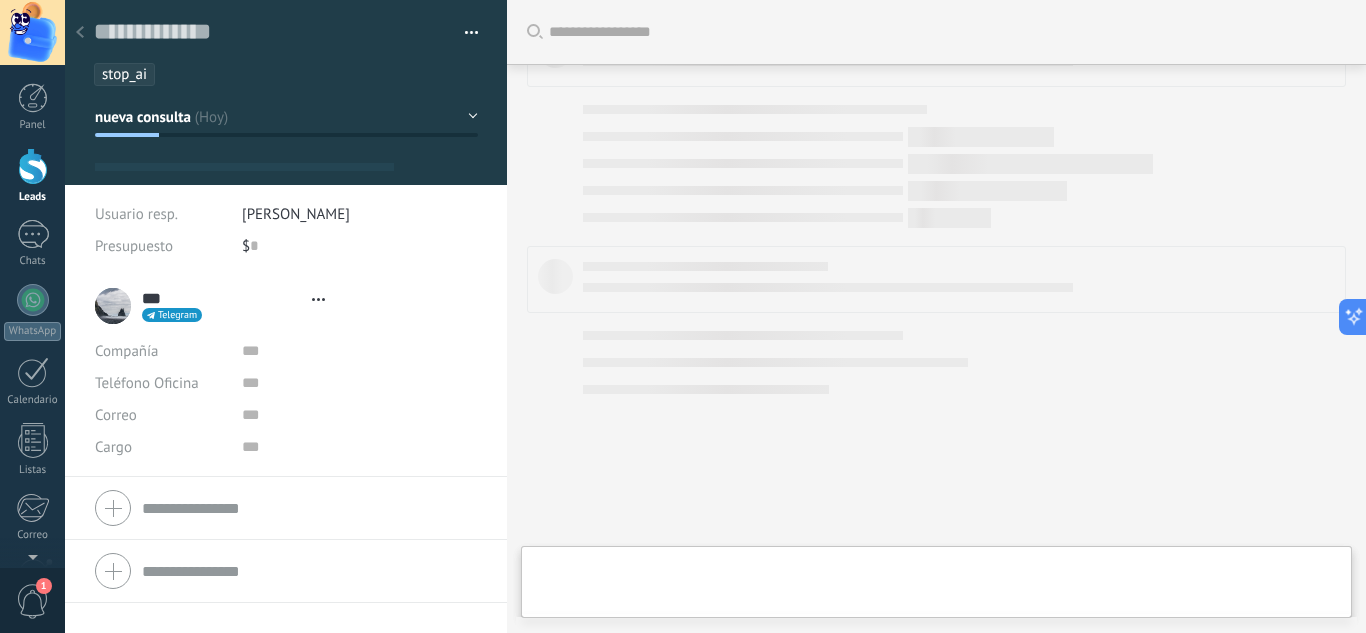 scroll, scrollTop: 3007, scrollLeft: 0, axis: vertical 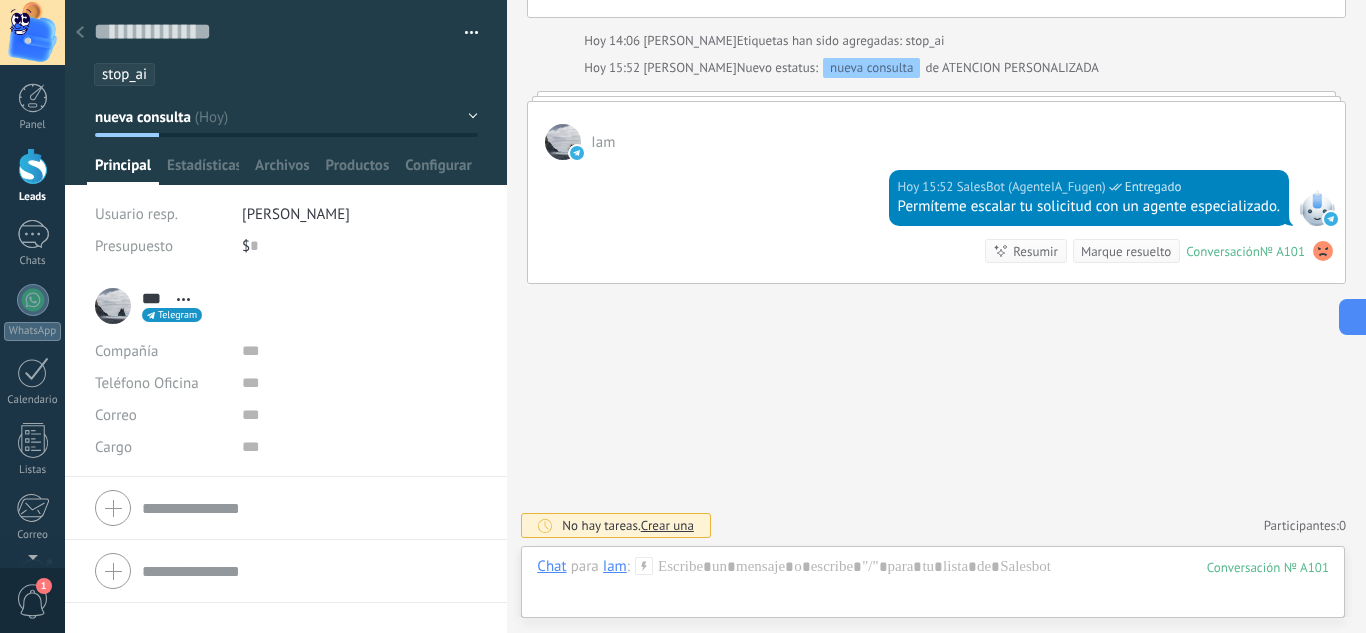 click on "stop_ai" at bounding box center (282, 74) 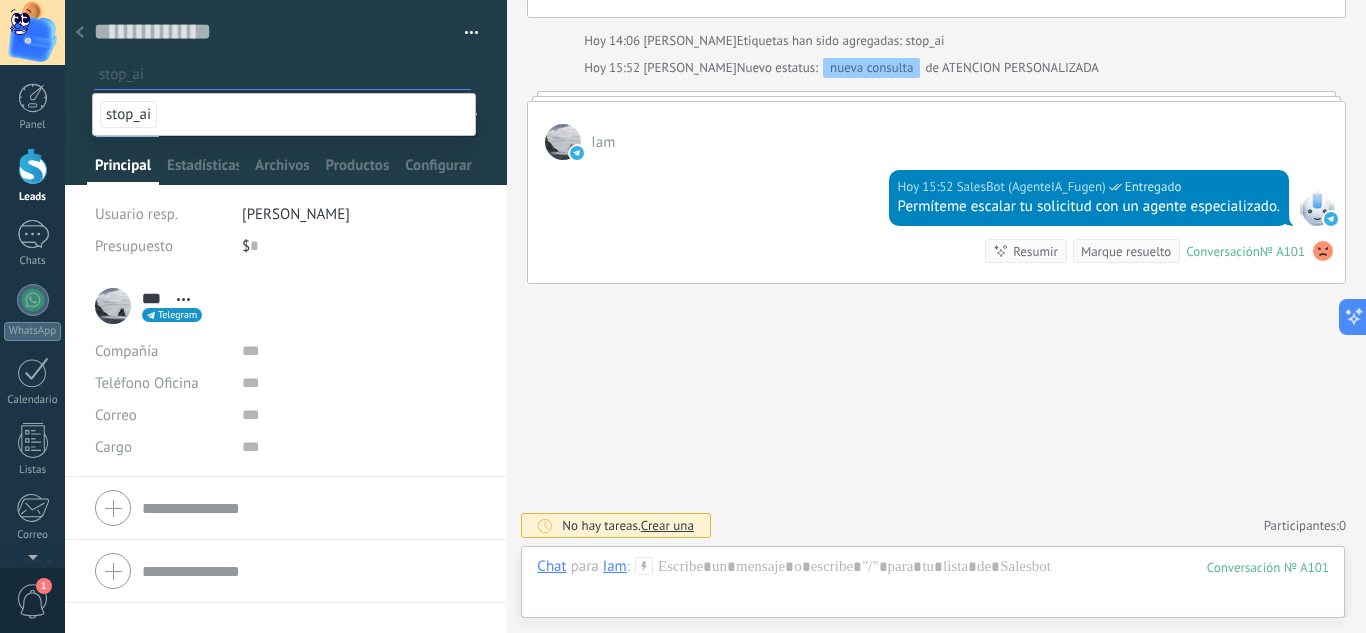 click on "Leads" at bounding box center [33, 197] 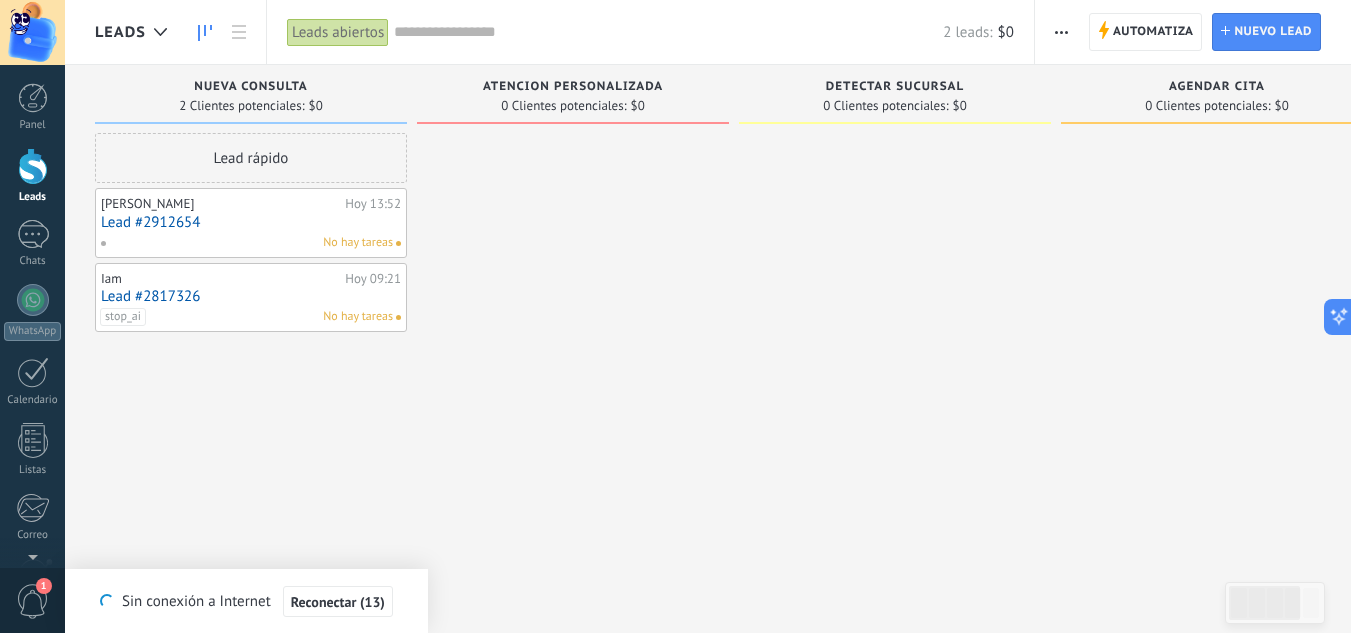 click at bounding box center (895, 319) 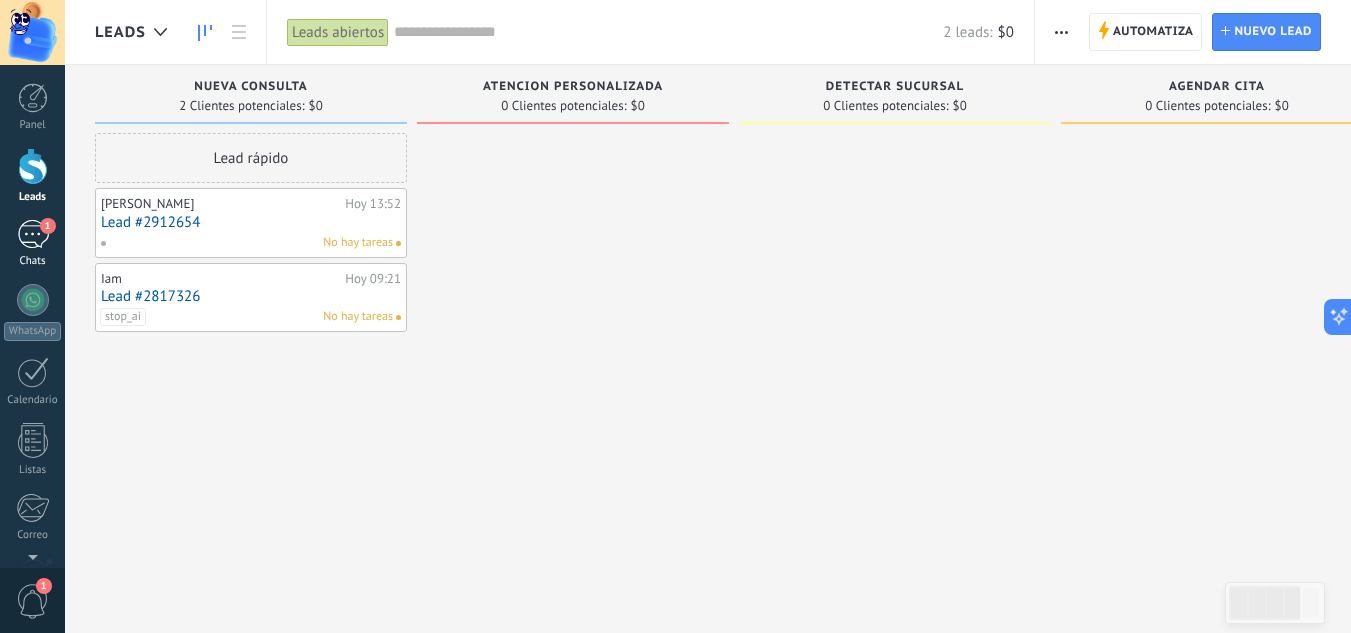 click on "1
Chats" at bounding box center [32, 244] 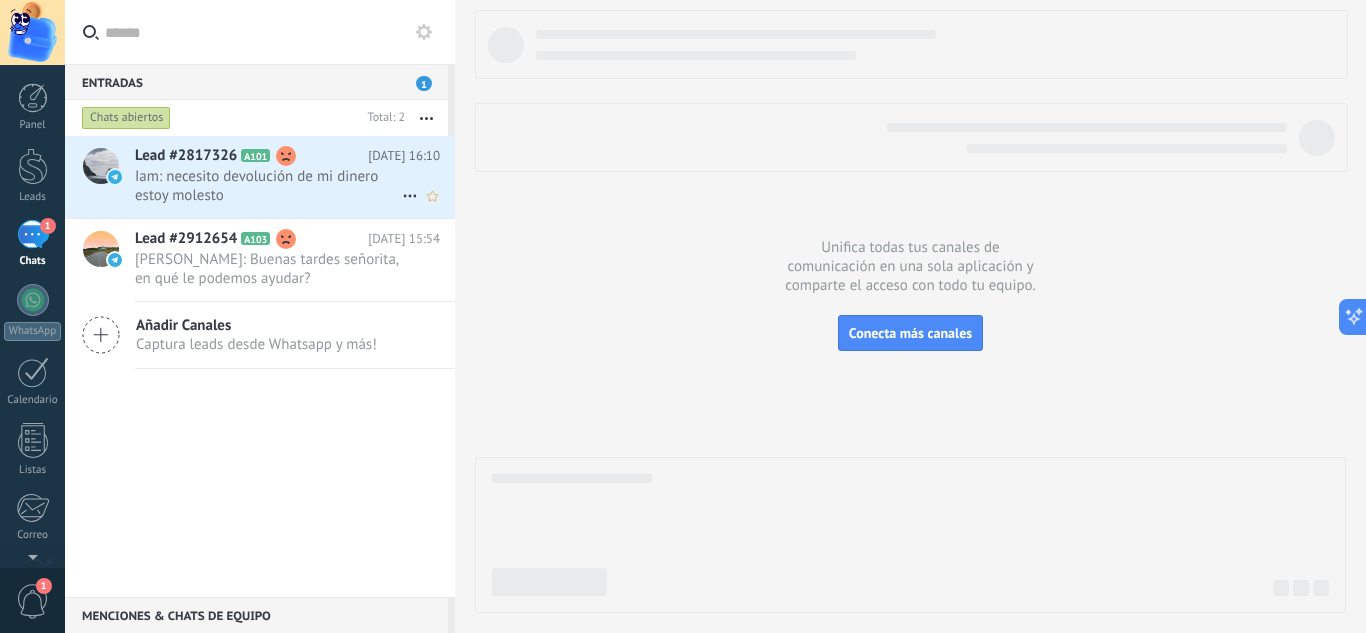 click on "Iam: necesito devolución de  mi dinero estoy molesto" at bounding box center (268, 186) 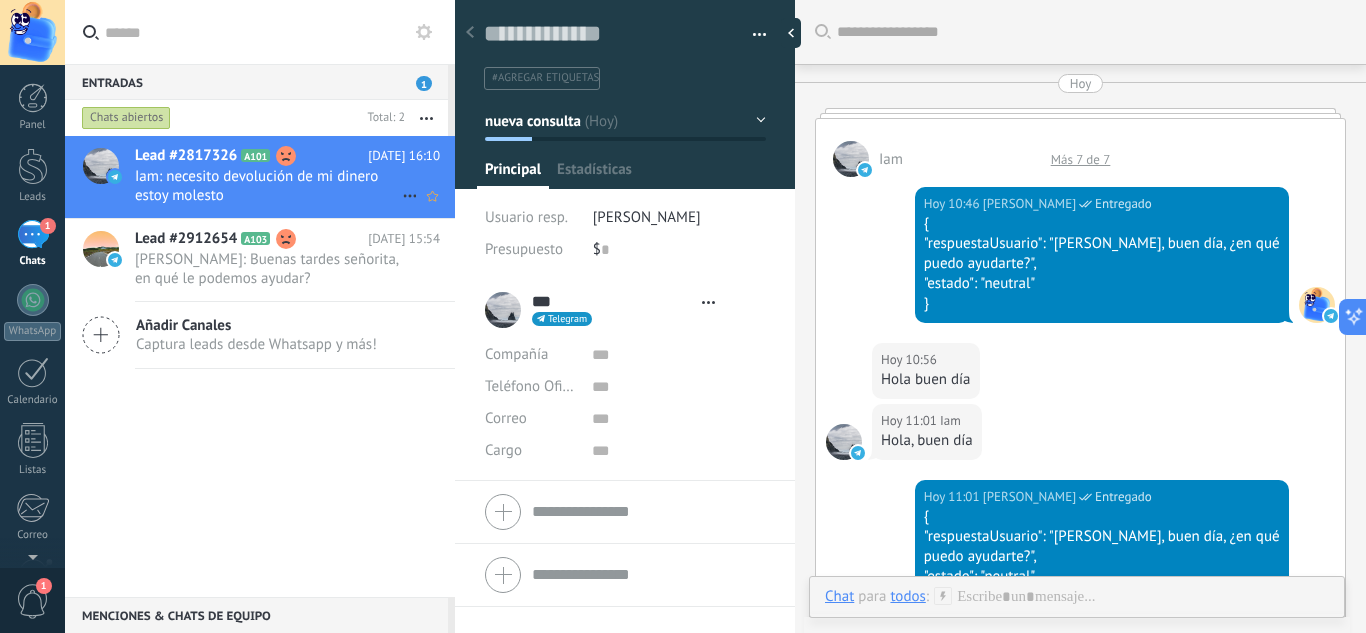 type on "**********" 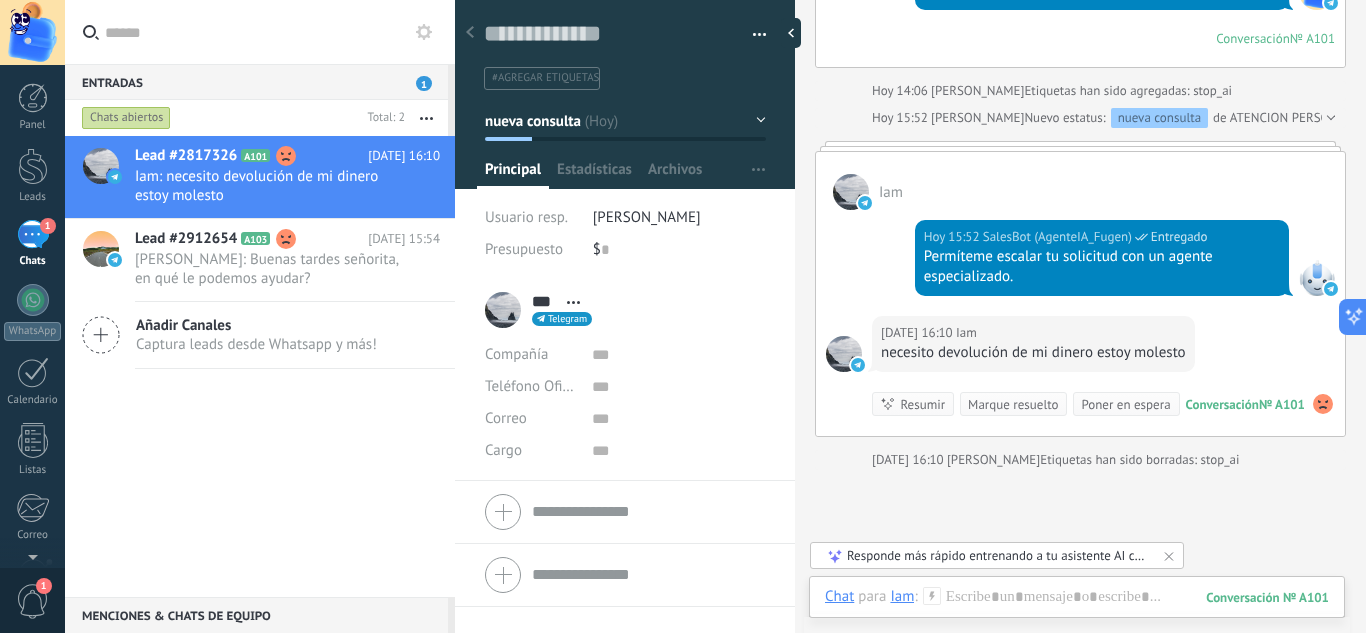 scroll, scrollTop: 2993, scrollLeft: 0, axis: vertical 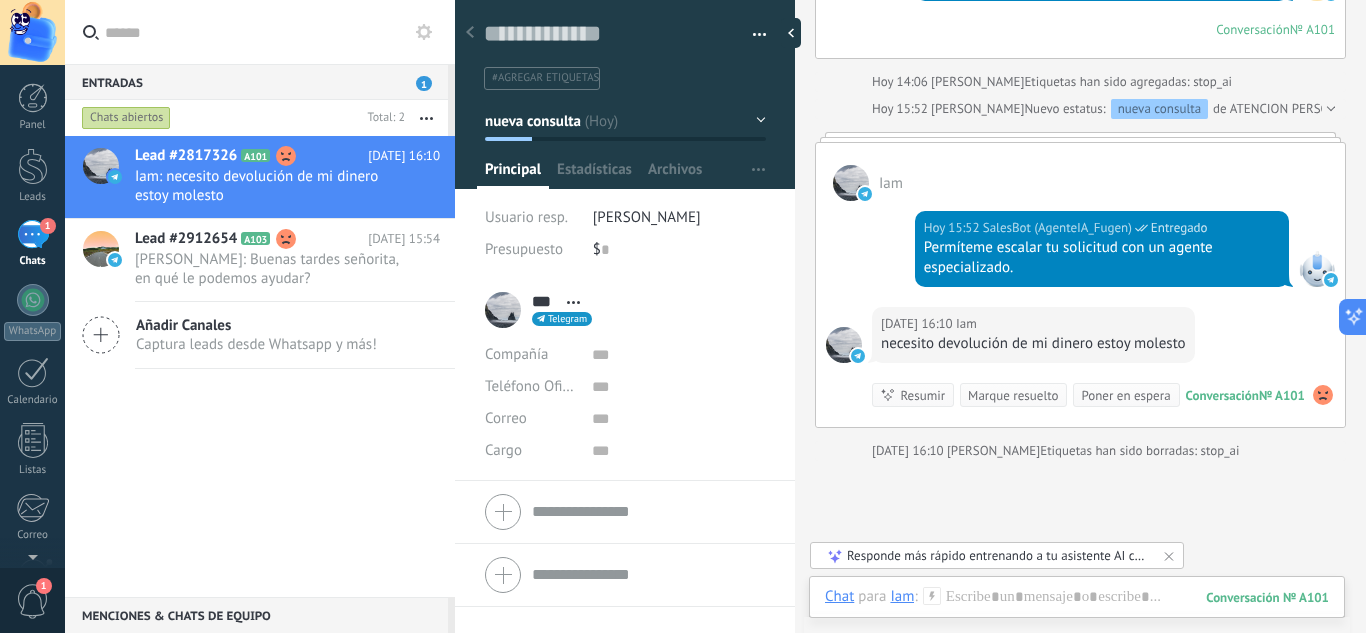 click at bounding box center [1328, 109] 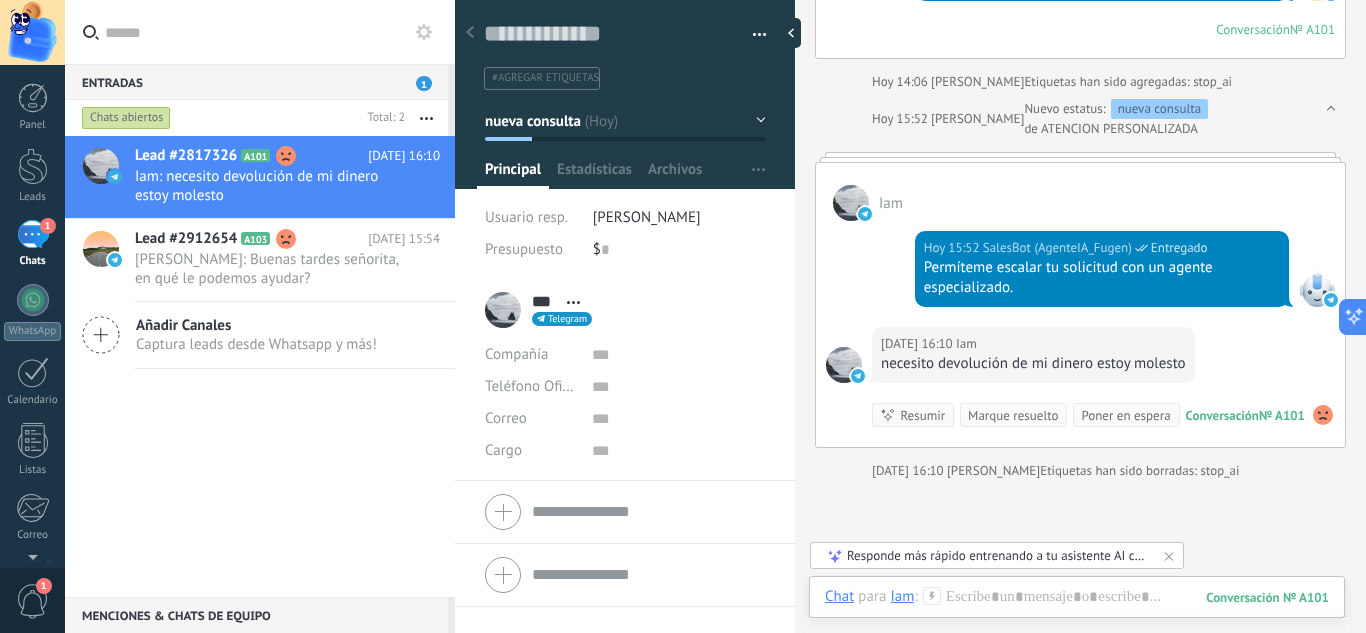 click at bounding box center (1328, 119) 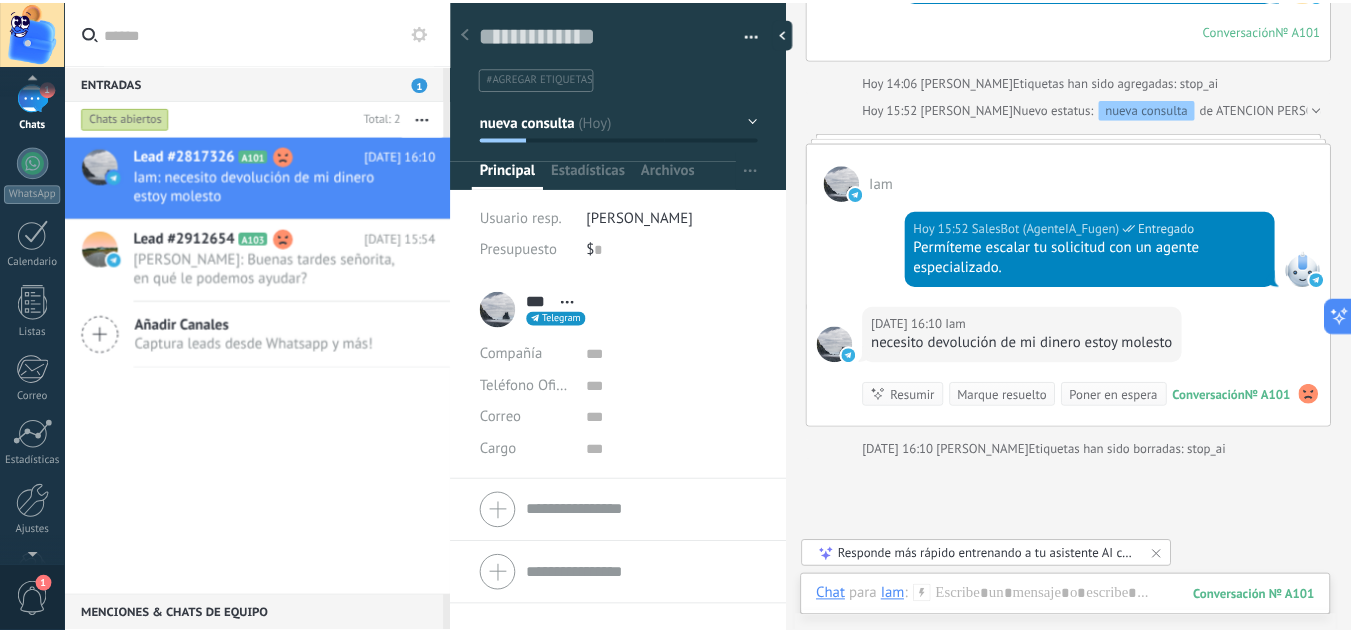 scroll, scrollTop: 199, scrollLeft: 0, axis: vertical 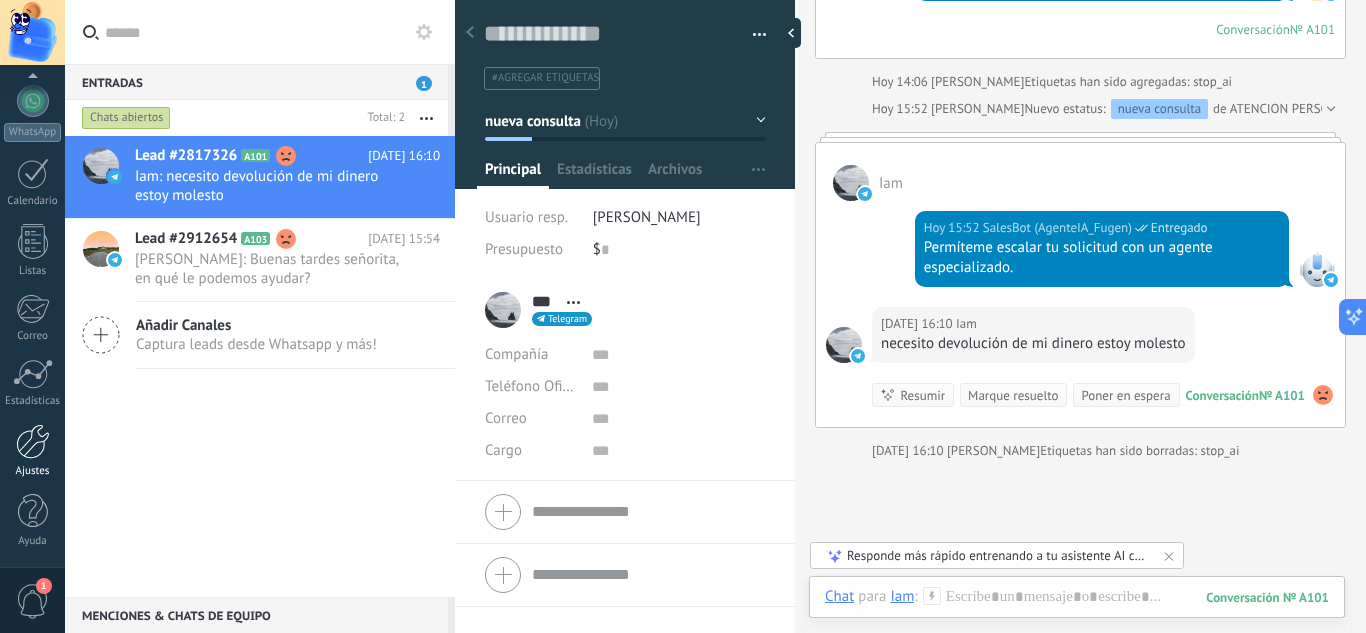 click at bounding box center (33, 441) 